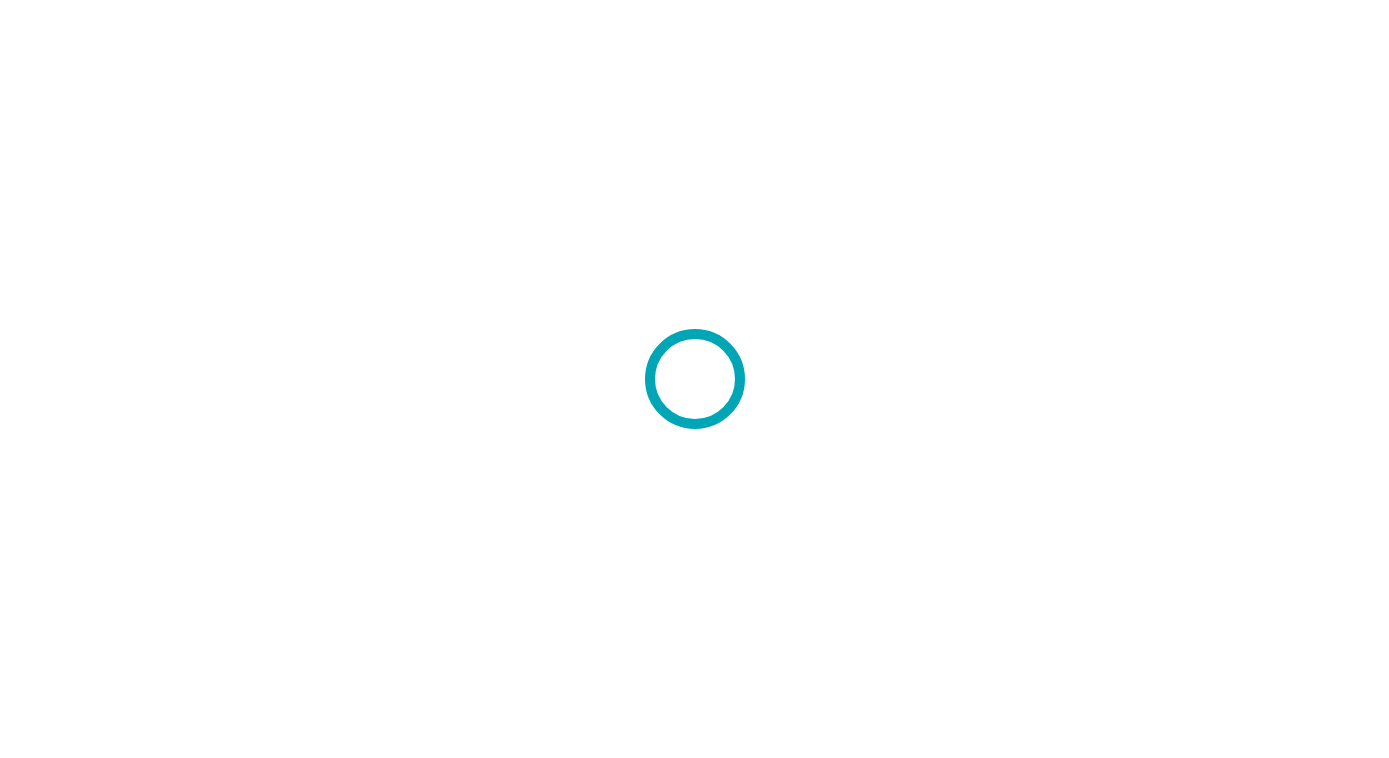 scroll, scrollTop: 0, scrollLeft: 0, axis: both 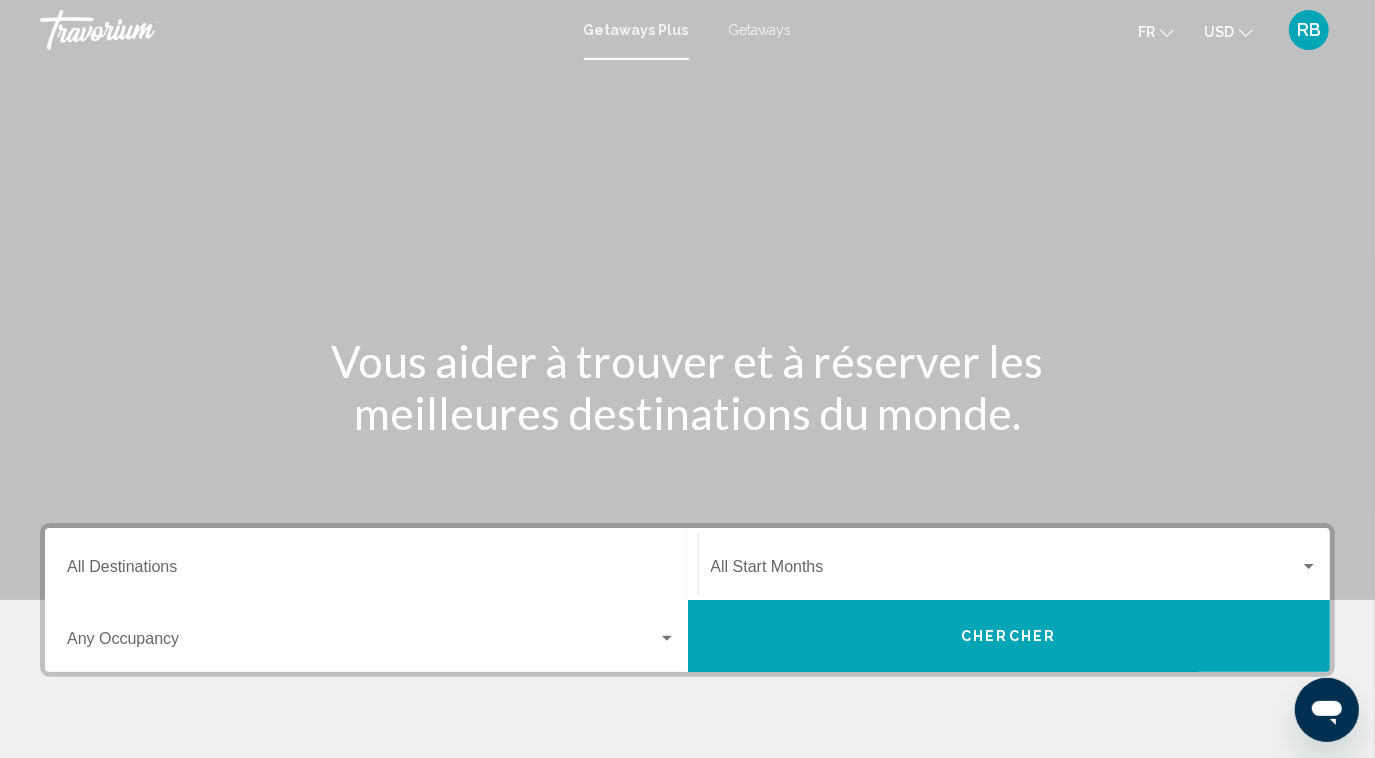 click on "Destination All Destinations" at bounding box center (371, 564) 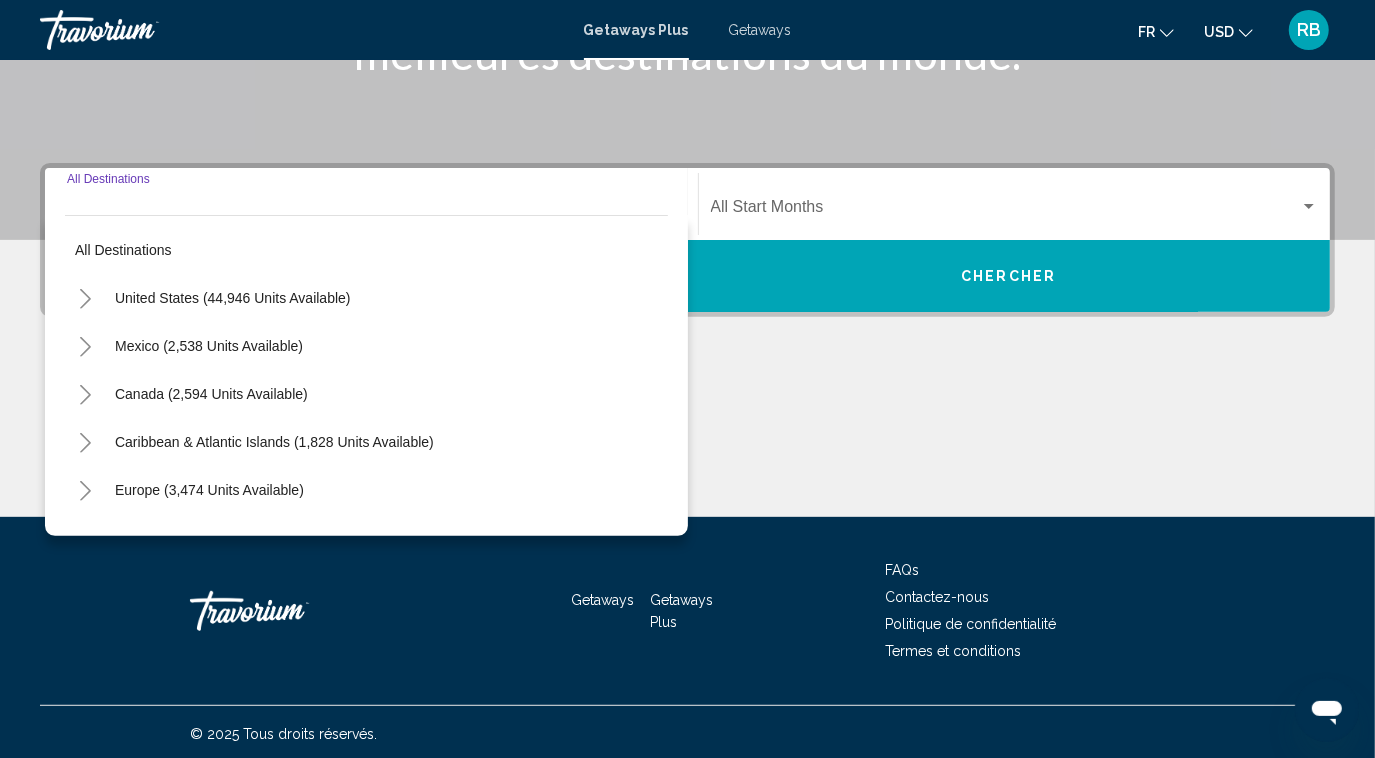 scroll, scrollTop: 362, scrollLeft: 0, axis: vertical 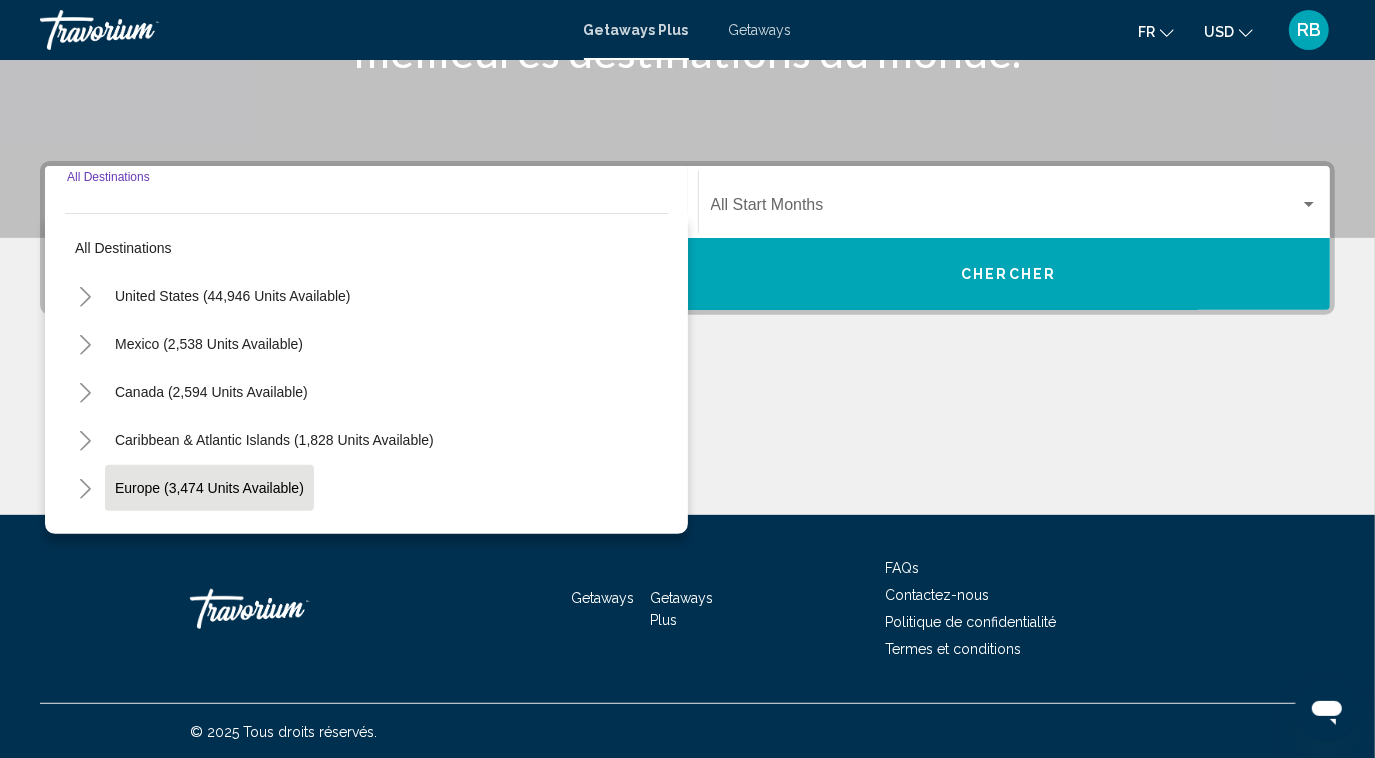 click on "Europe (3,474 units available)" at bounding box center (208, 536) 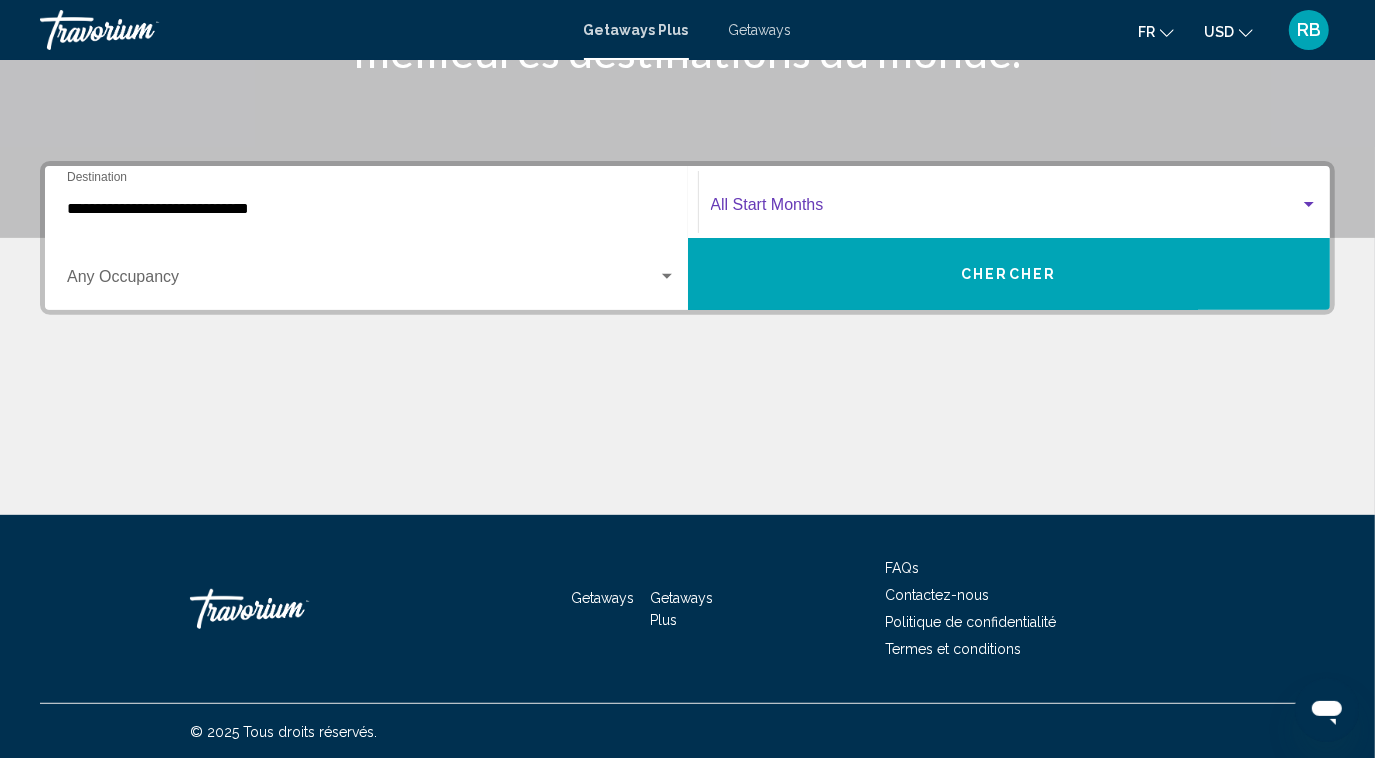 click at bounding box center [1006, 209] 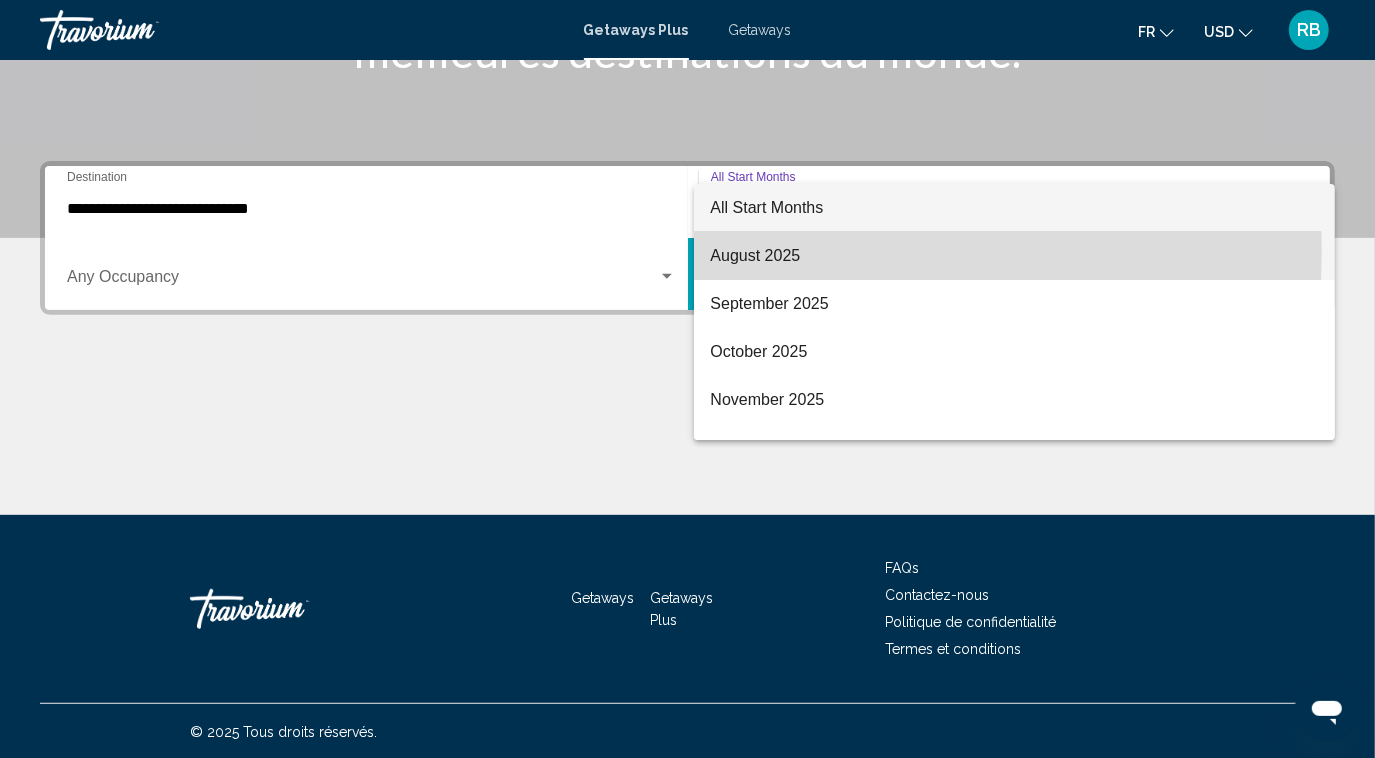 click on "August 2025" at bounding box center (1014, 256) 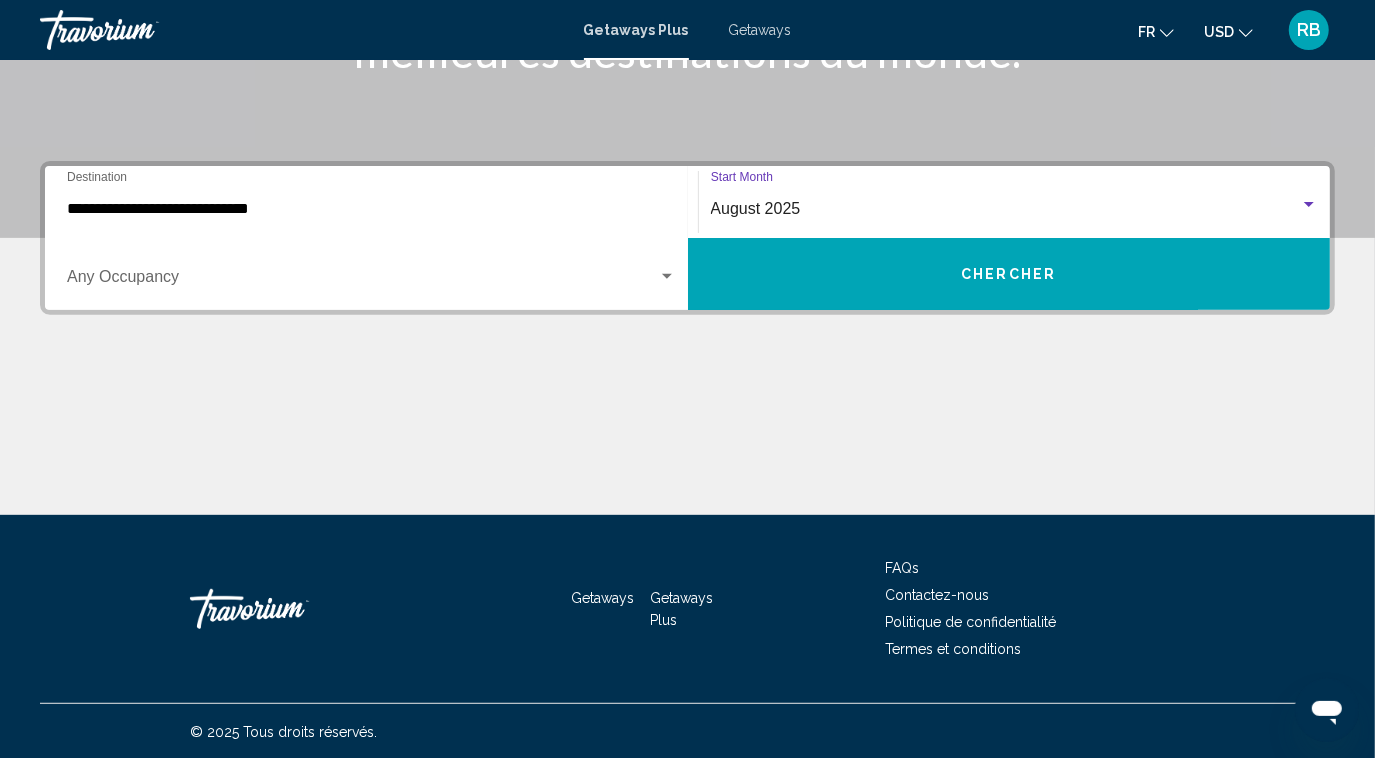 click at bounding box center (362, 281) 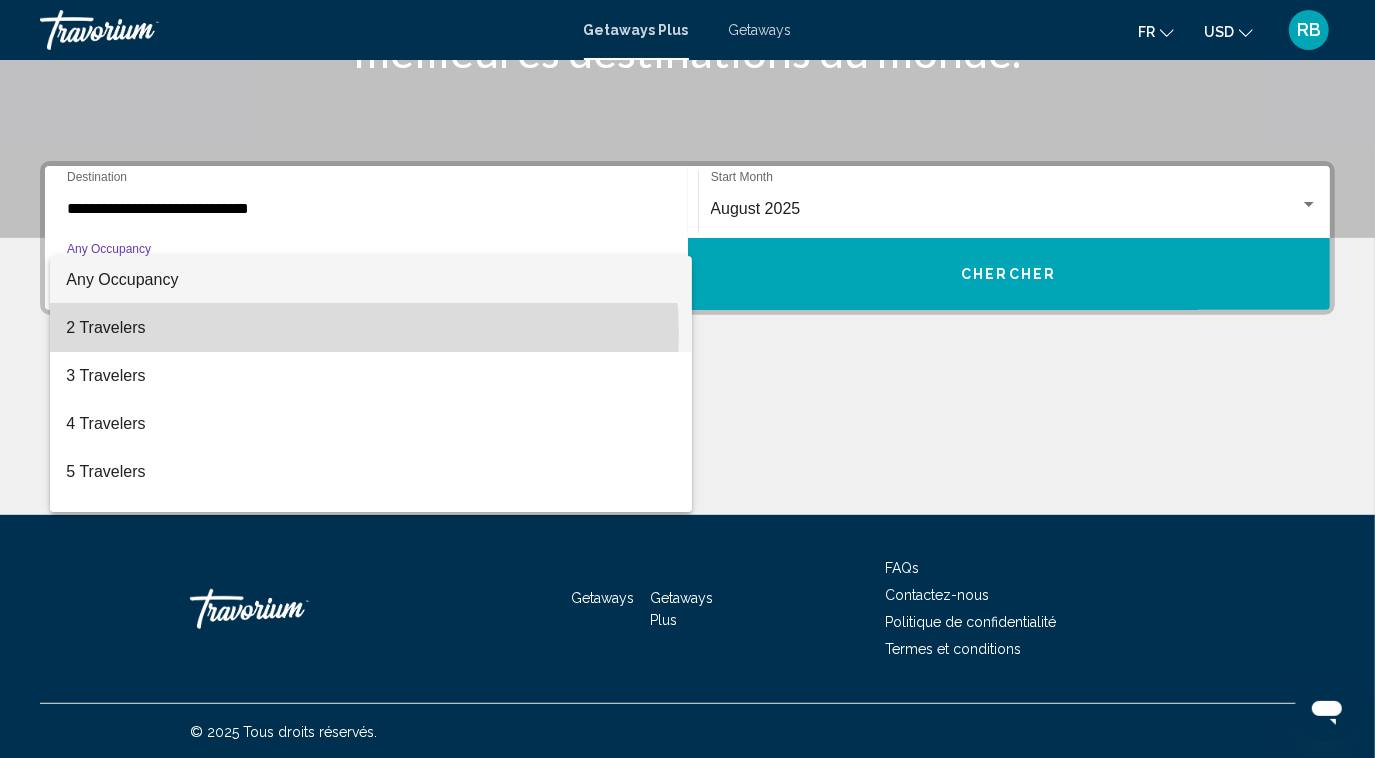 click on "2 Travelers" at bounding box center [370, 328] 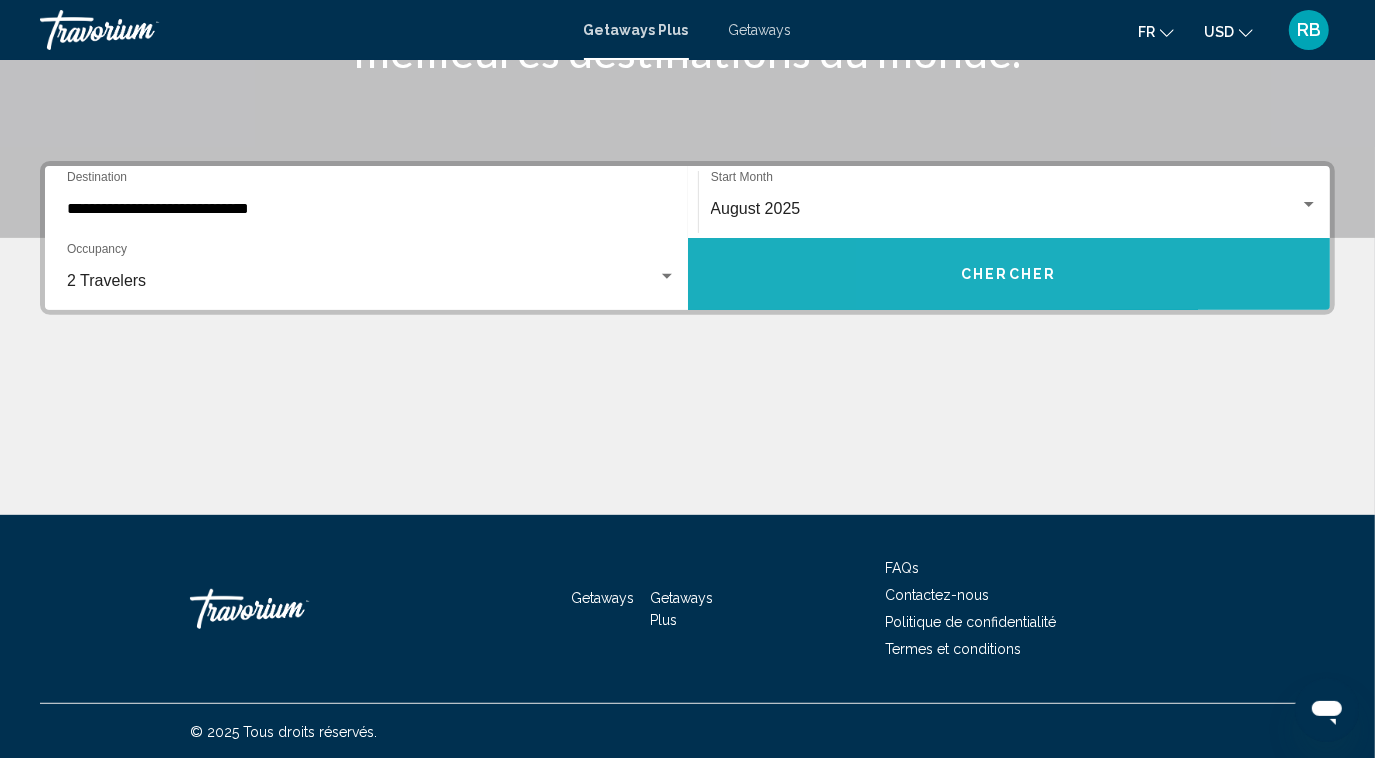 click on "Chercher" at bounding box center [1009, 274] 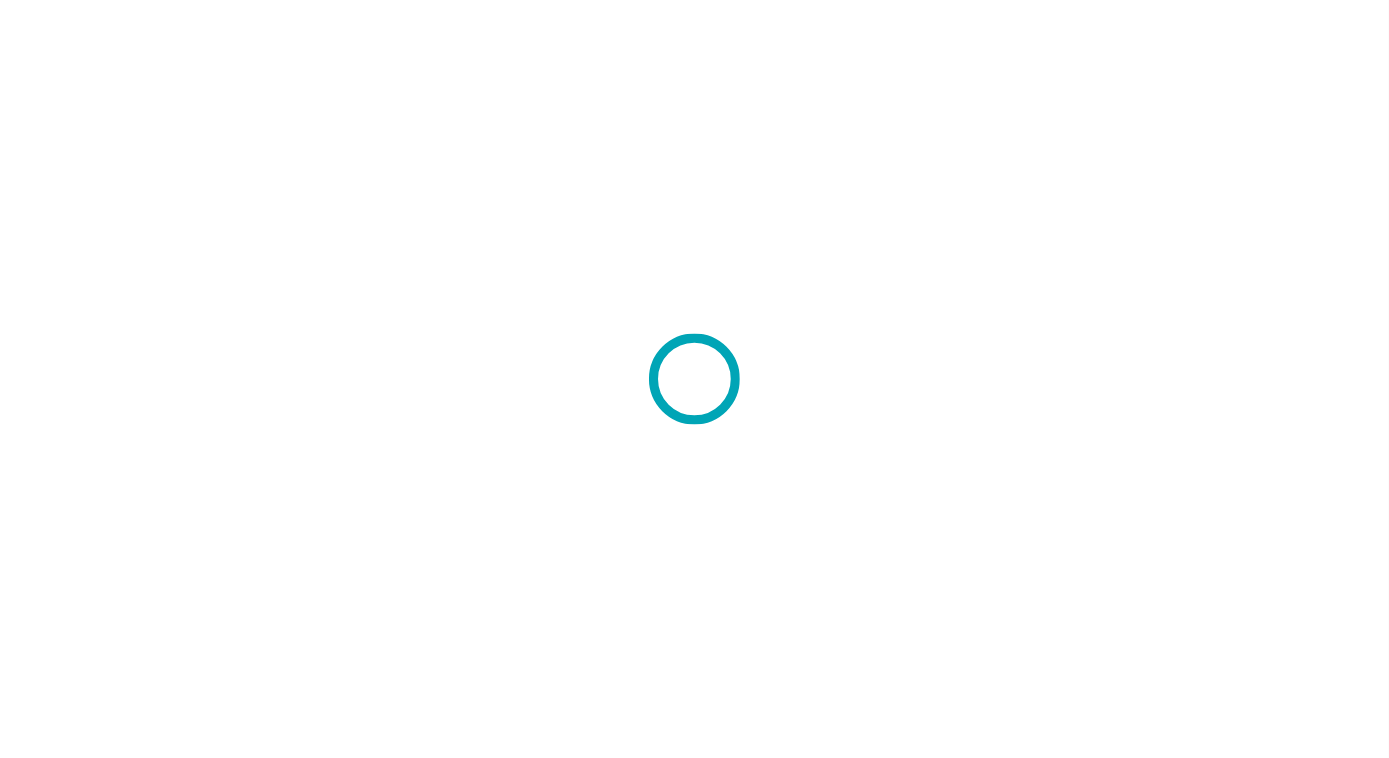 scroll, scrollTop: 0, scrollLeft: 0, axis: both 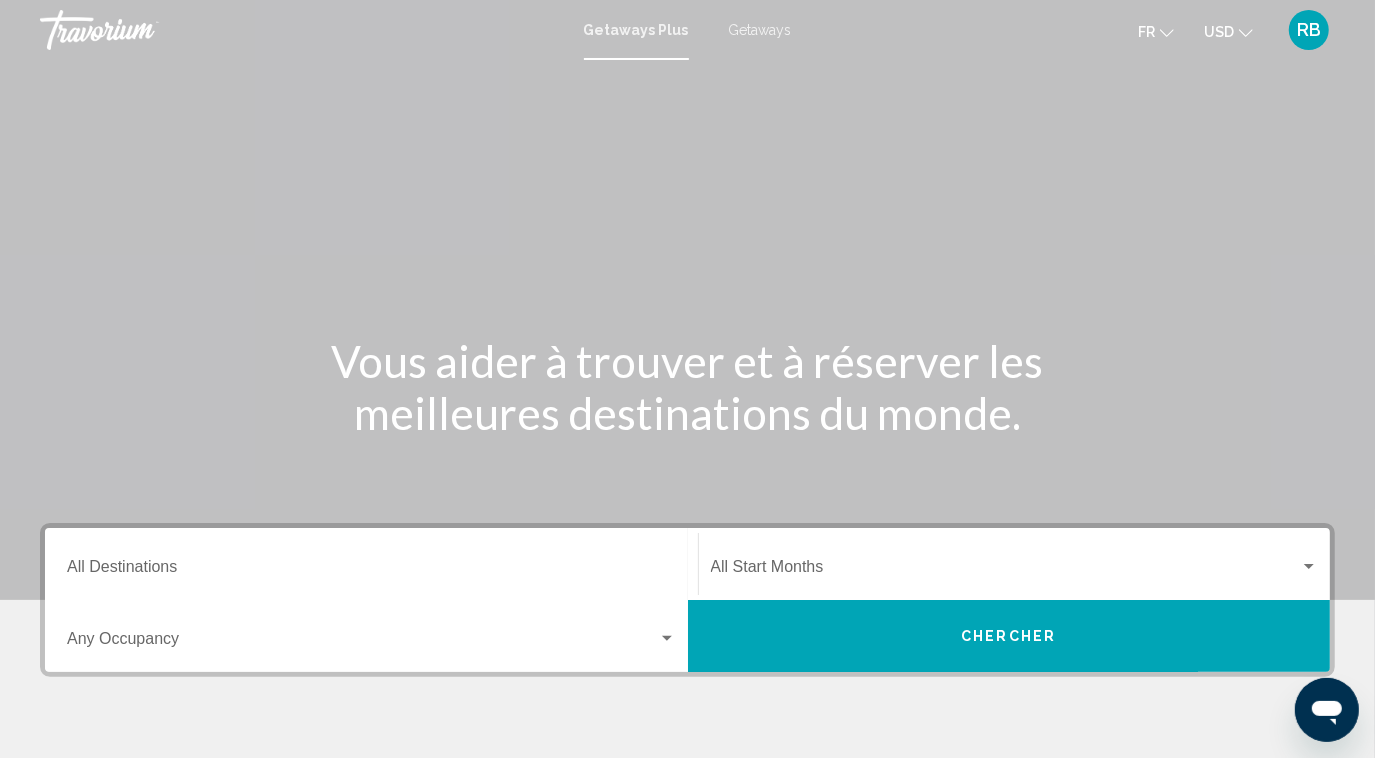 click on "Destination All Destinations" at bounding box center [371, 571] 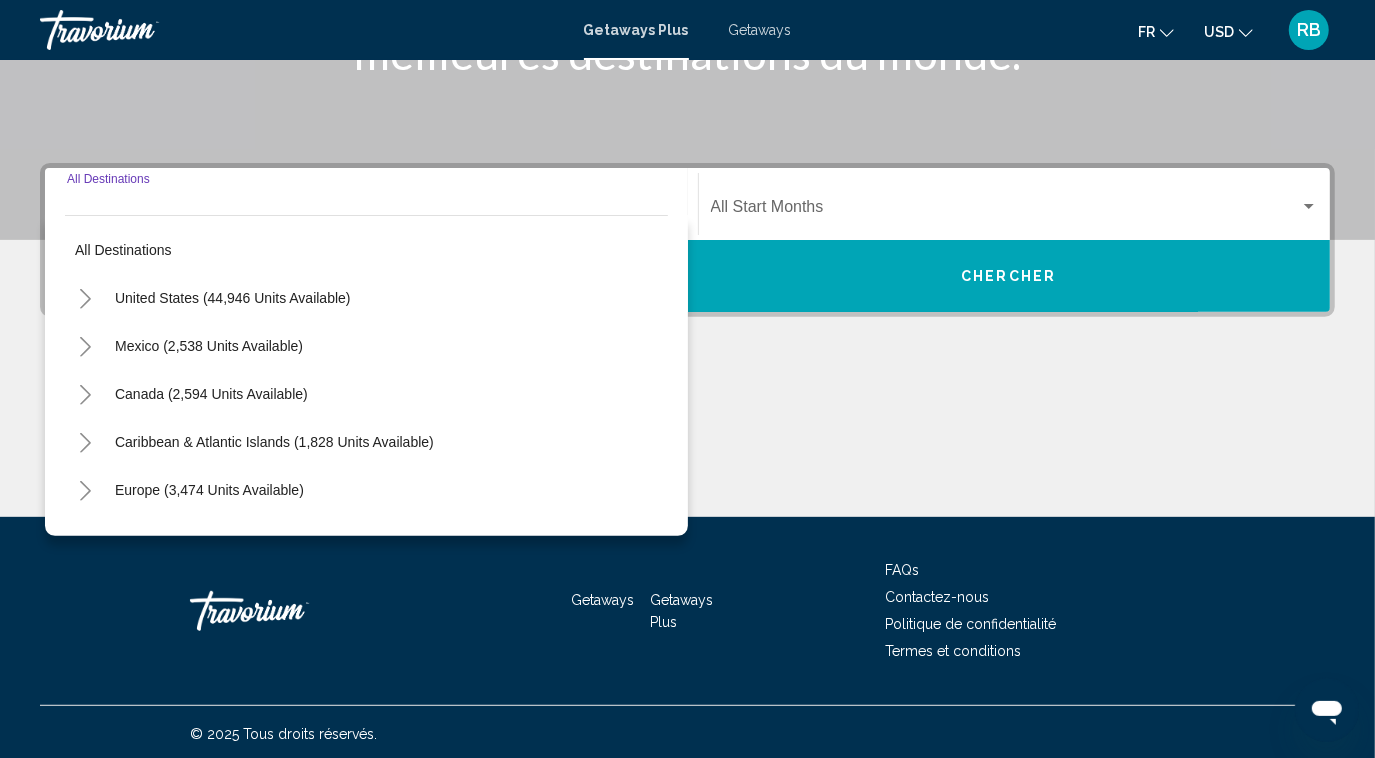 scroll, scrollTop: 362, scrollLeft: 0, axis: vertical 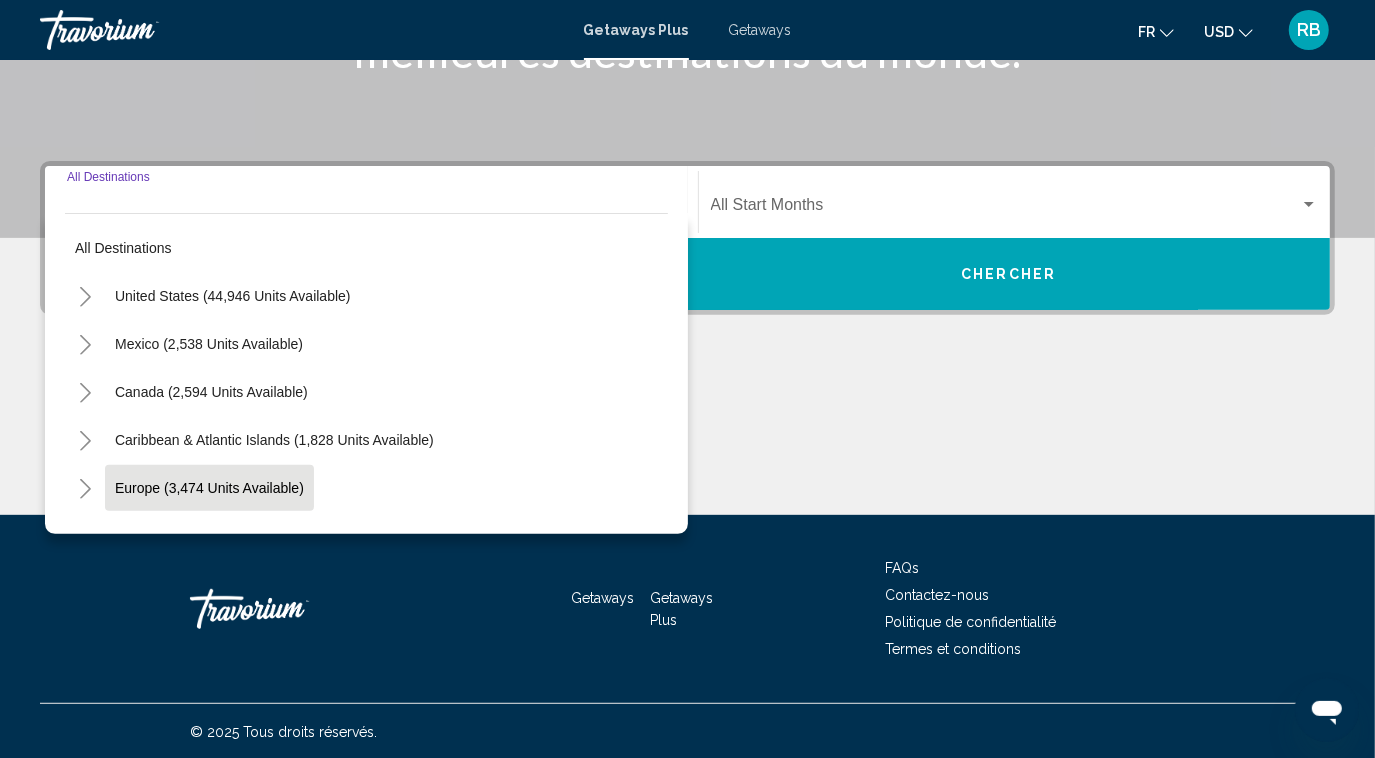 click on "Europe (3,474 units available)" at bounding box center (208, 536) 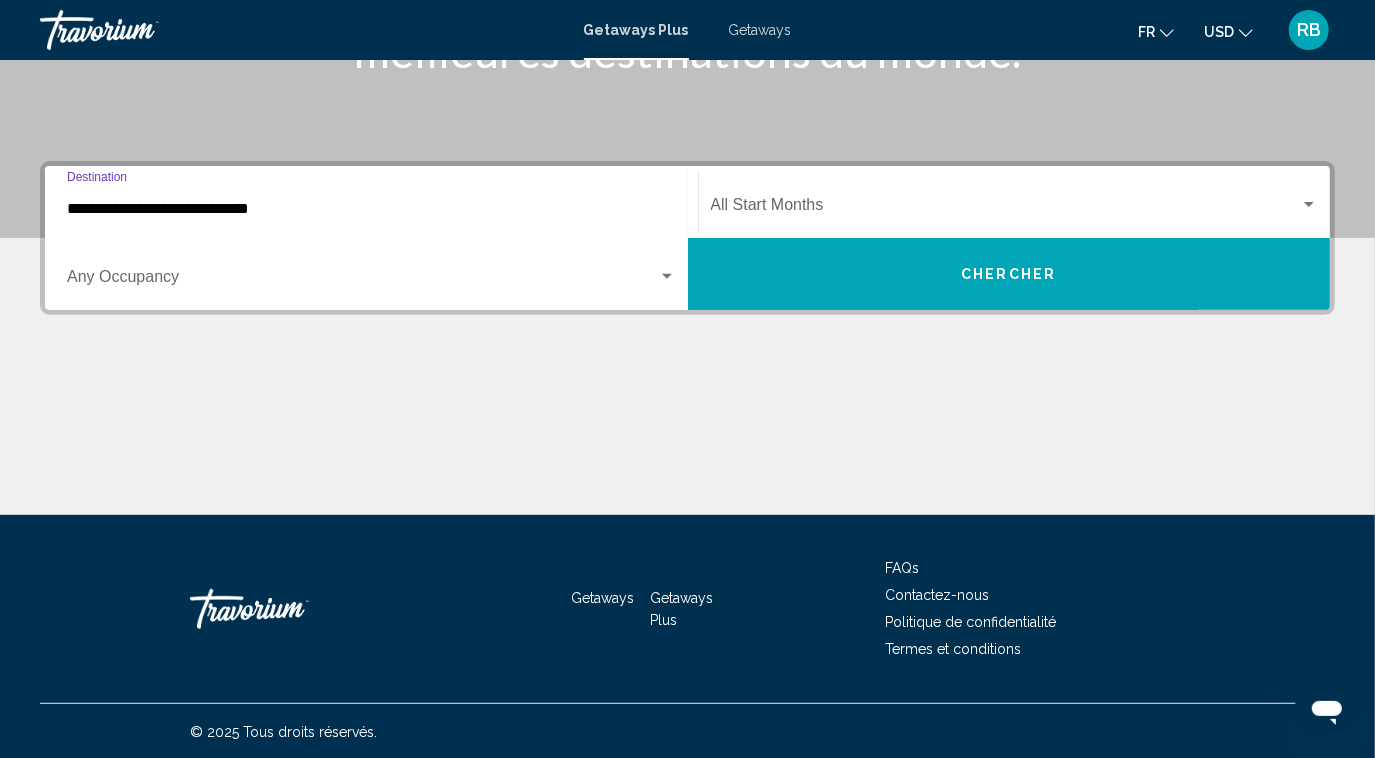 click at bounding box center [362, 281] 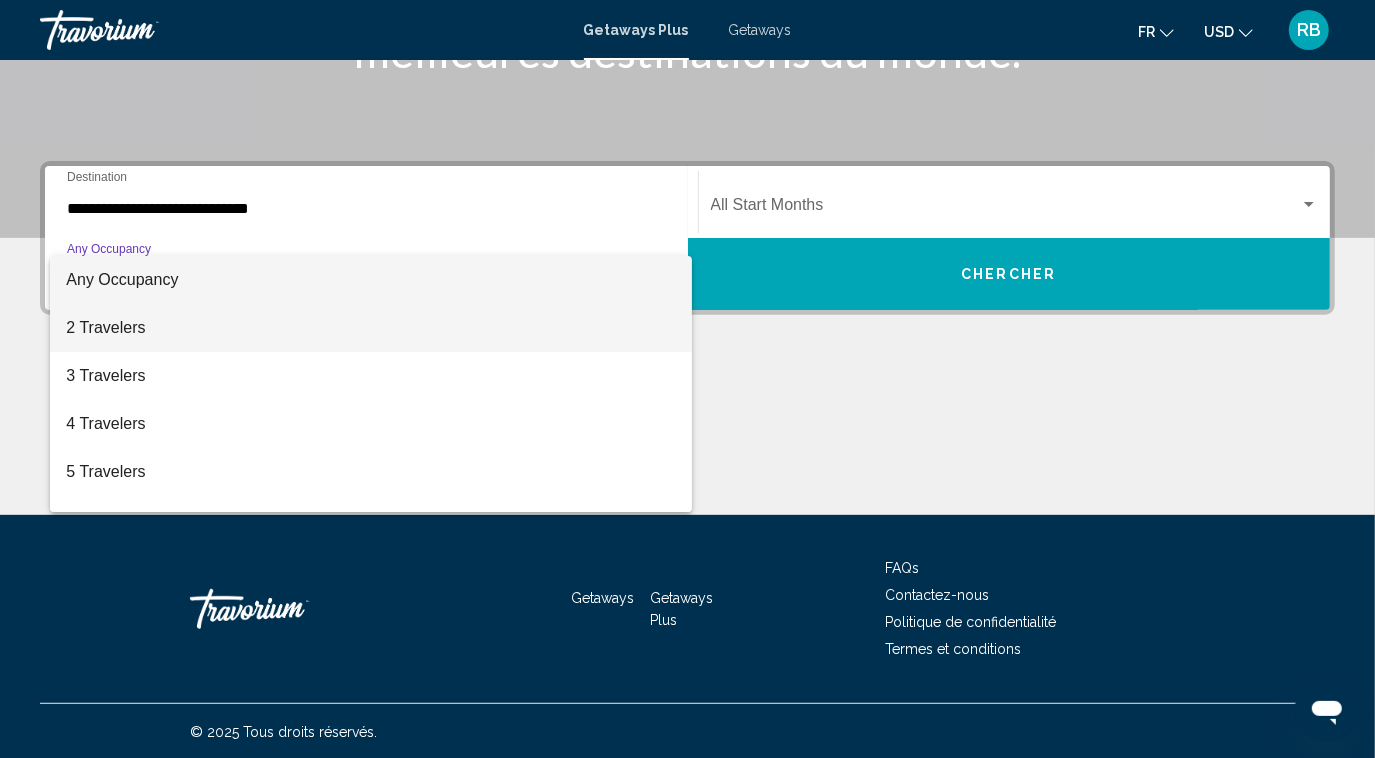 click on "2 Travelers" at bounding box center [370, 328] 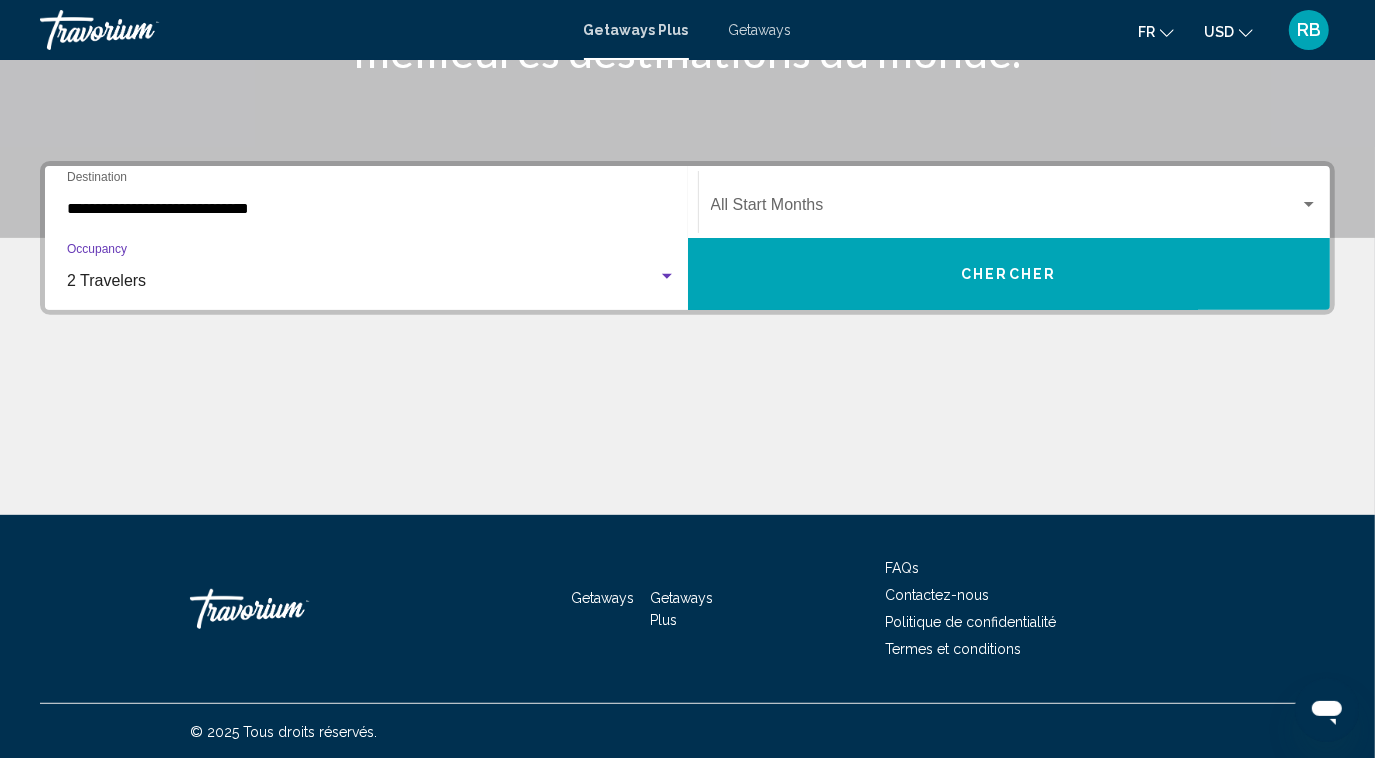 click at bounding box center [1006, 209] 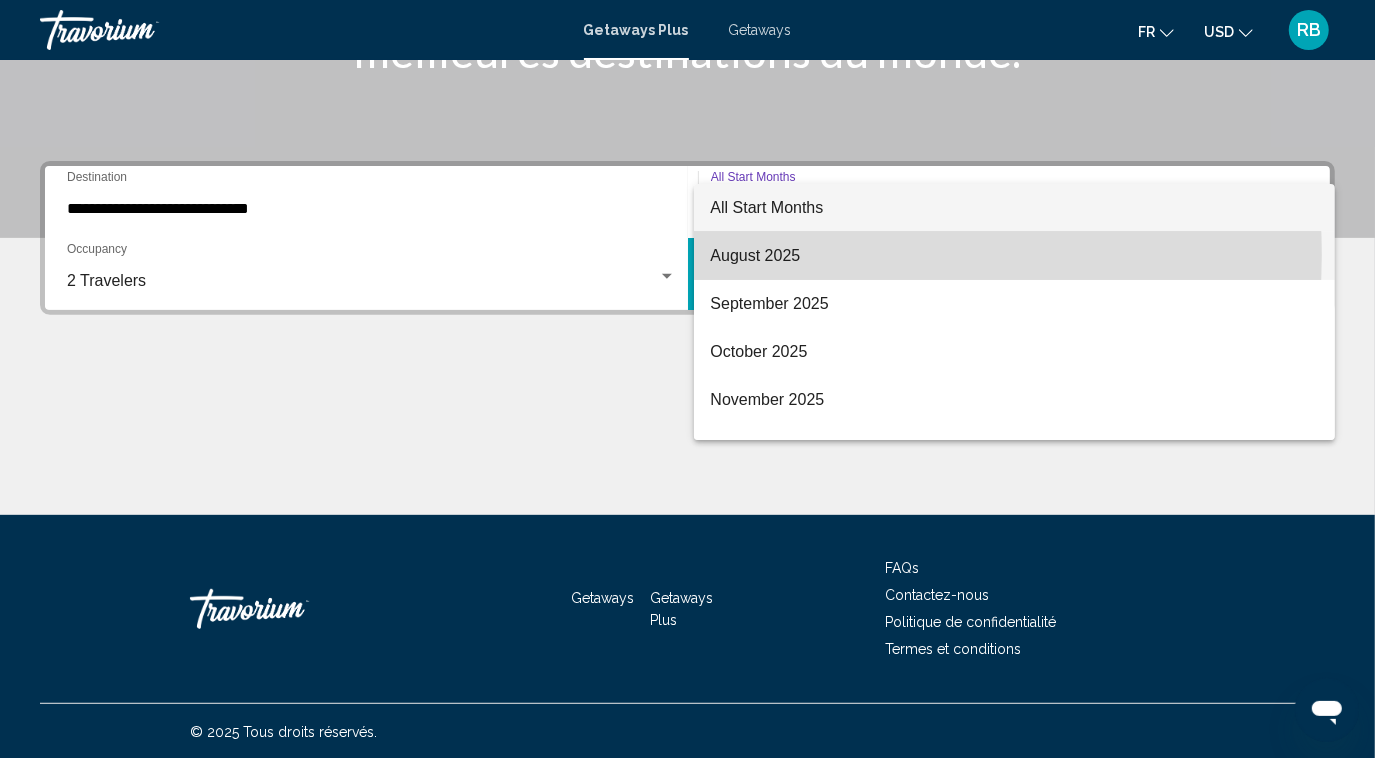 click on "August 2025" at bounding box center (1014, 256) 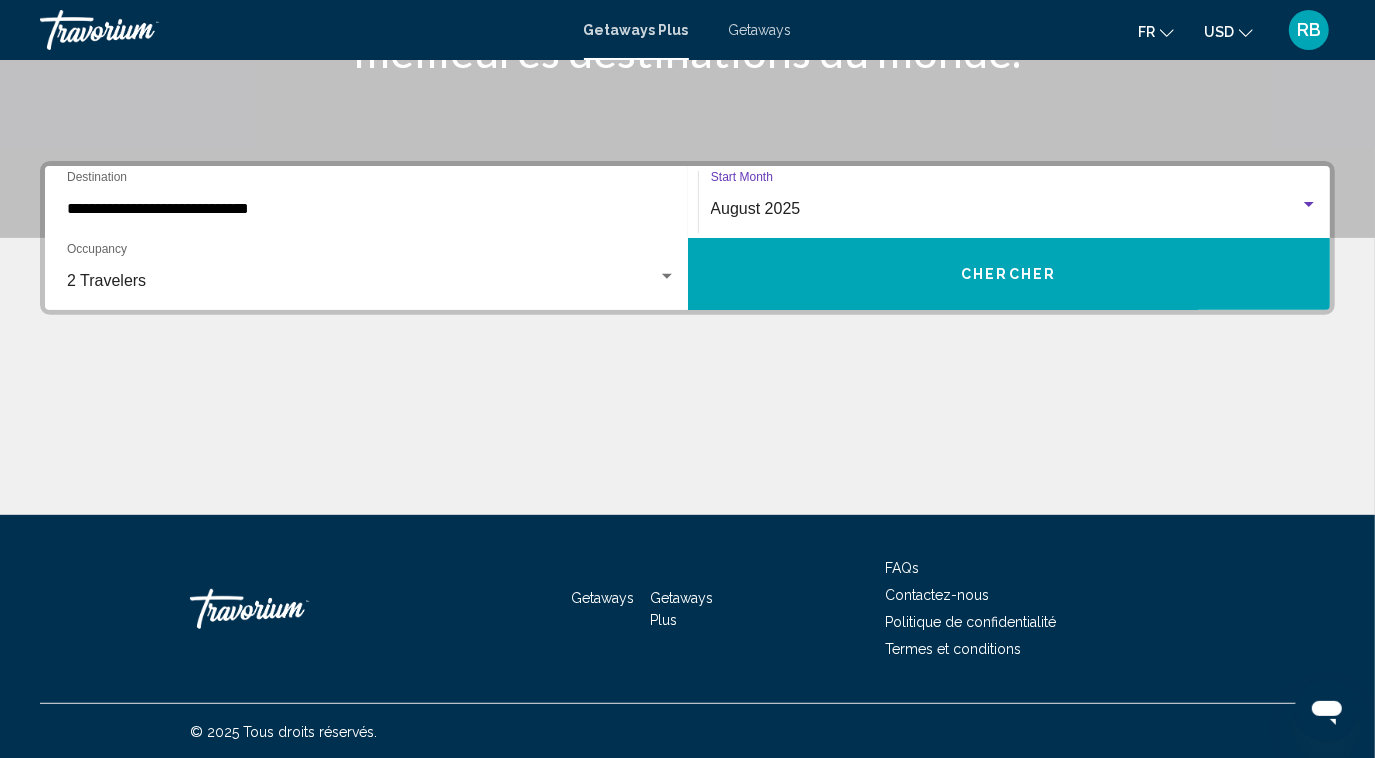 click on "Chercher" at bounding box center [1009, 274] 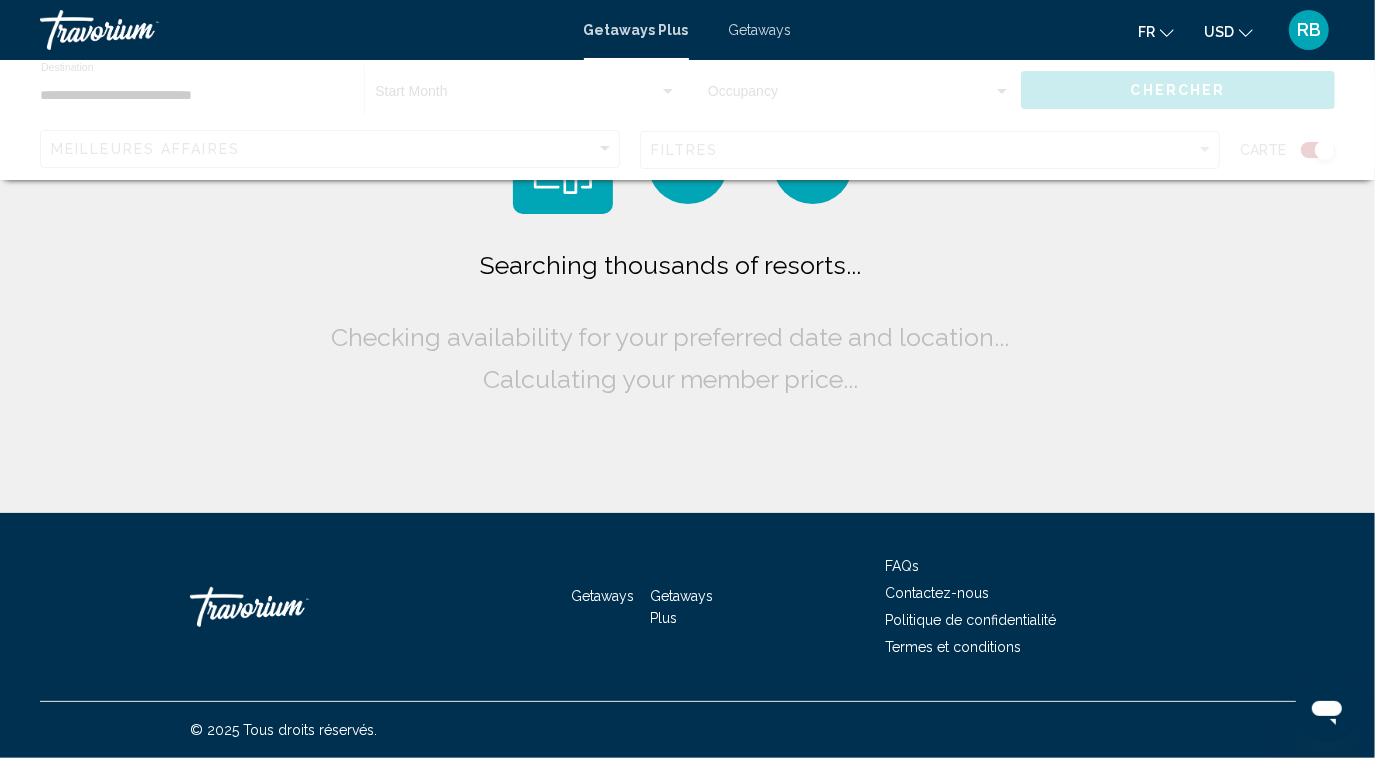 scroll, scrollTop: 0, scrollLeft: 0, axis: both 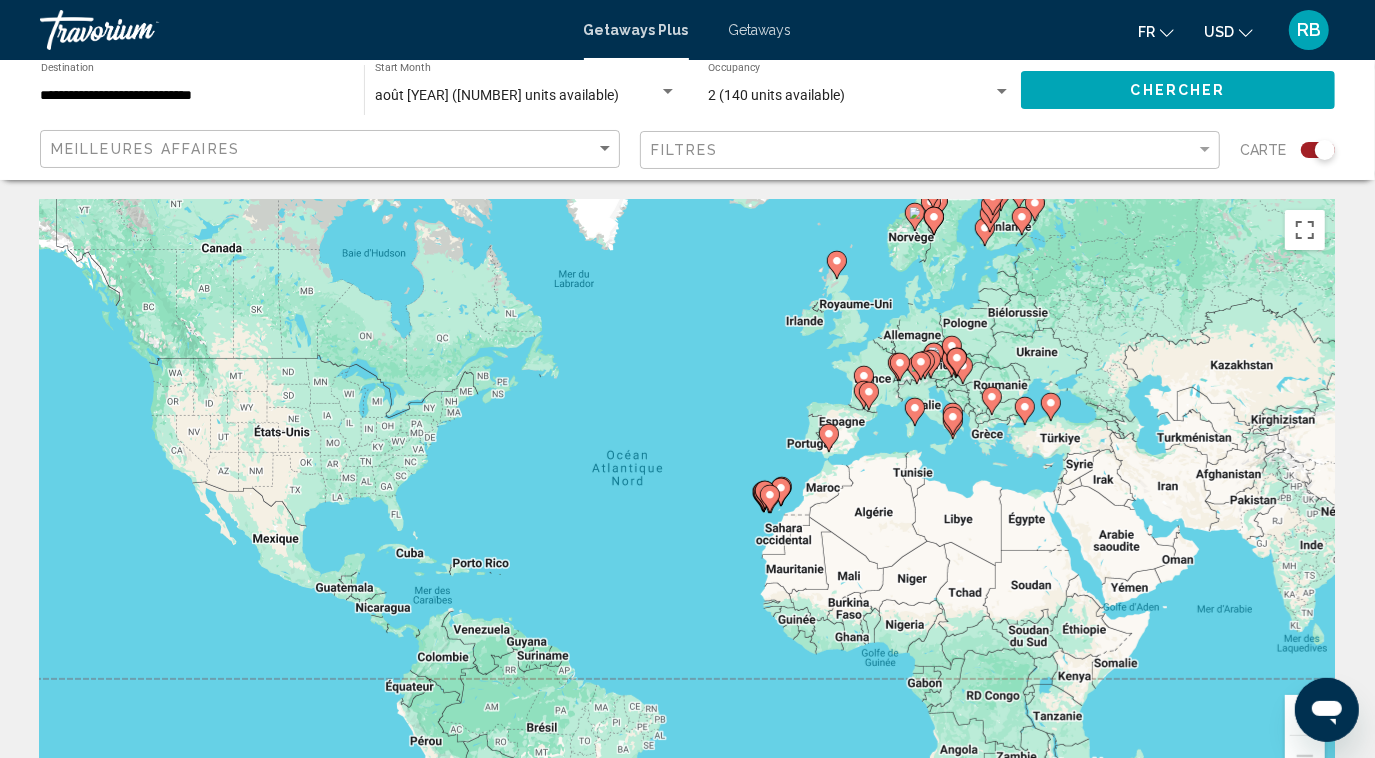 click at bounding box center [1305, 715] 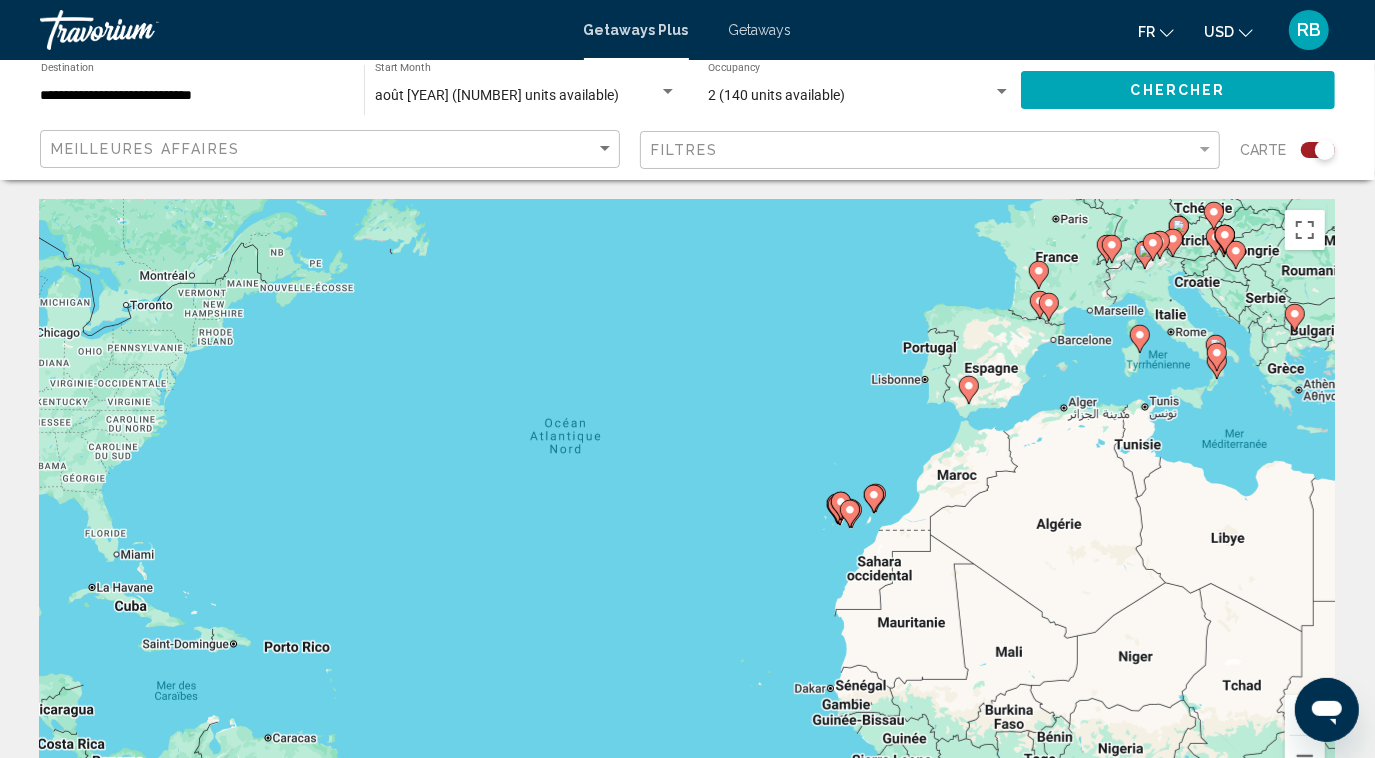 click at bounding box center [1305, 715] 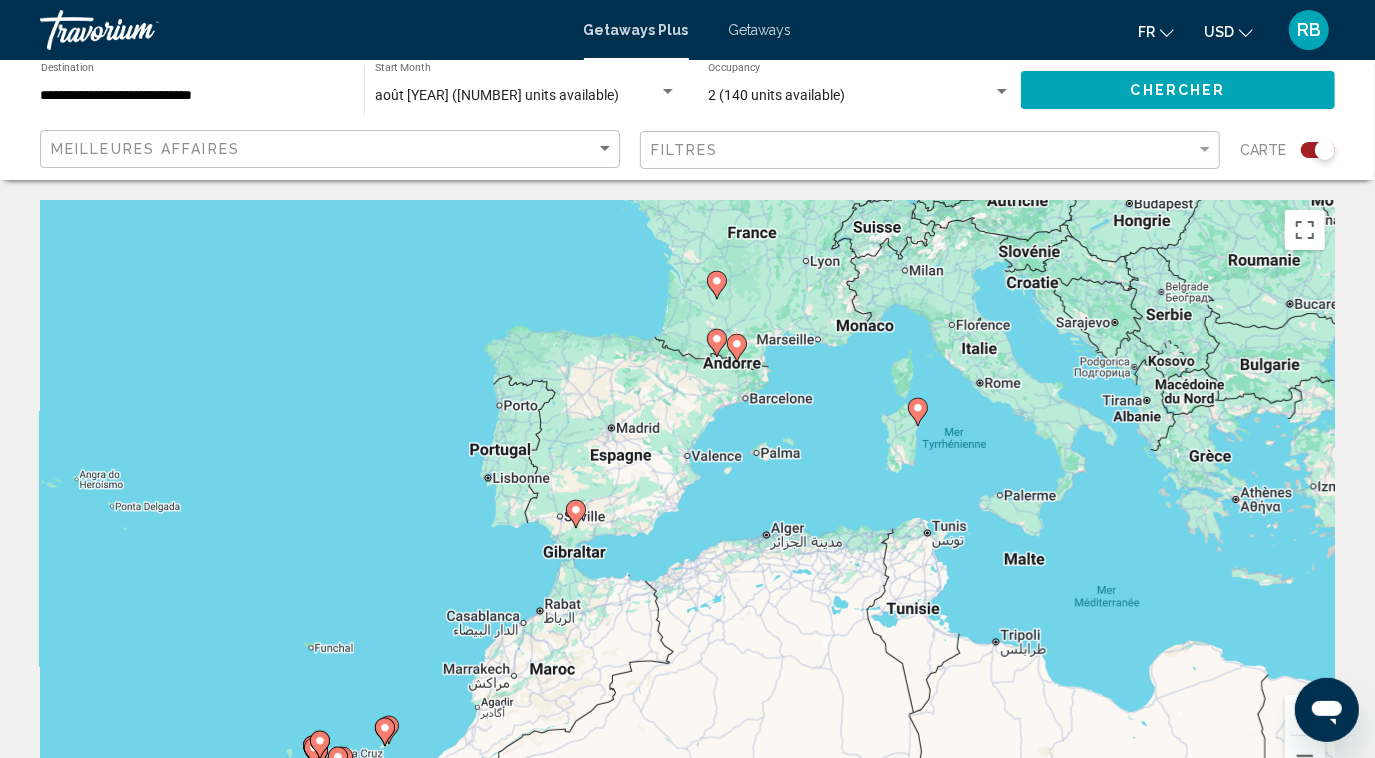 drag, startPoint x: 952, startPoint y: 355, endPoint x: 261, endPoint y: 572, distance: 724.27203 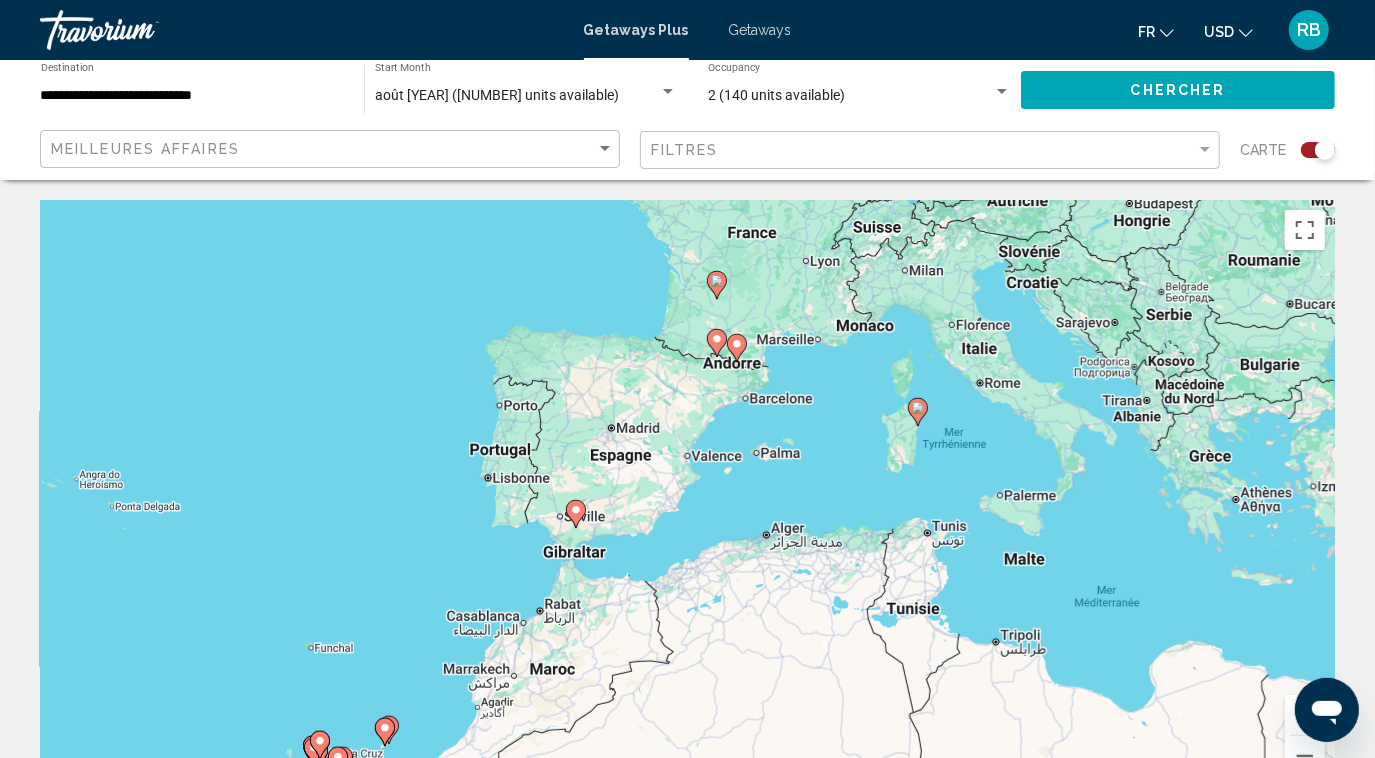 click on "Pour activer le glissement avec le clavier, appuyez sur Alt+Entrée. Une fois ce mode activé, utilisez les touches fléchées pour déplacer le repère. Pour valider le déplacement, appuyez sur Entrée. Pour annuler, appuyez sur Échap." at bounding box center [687, 500] 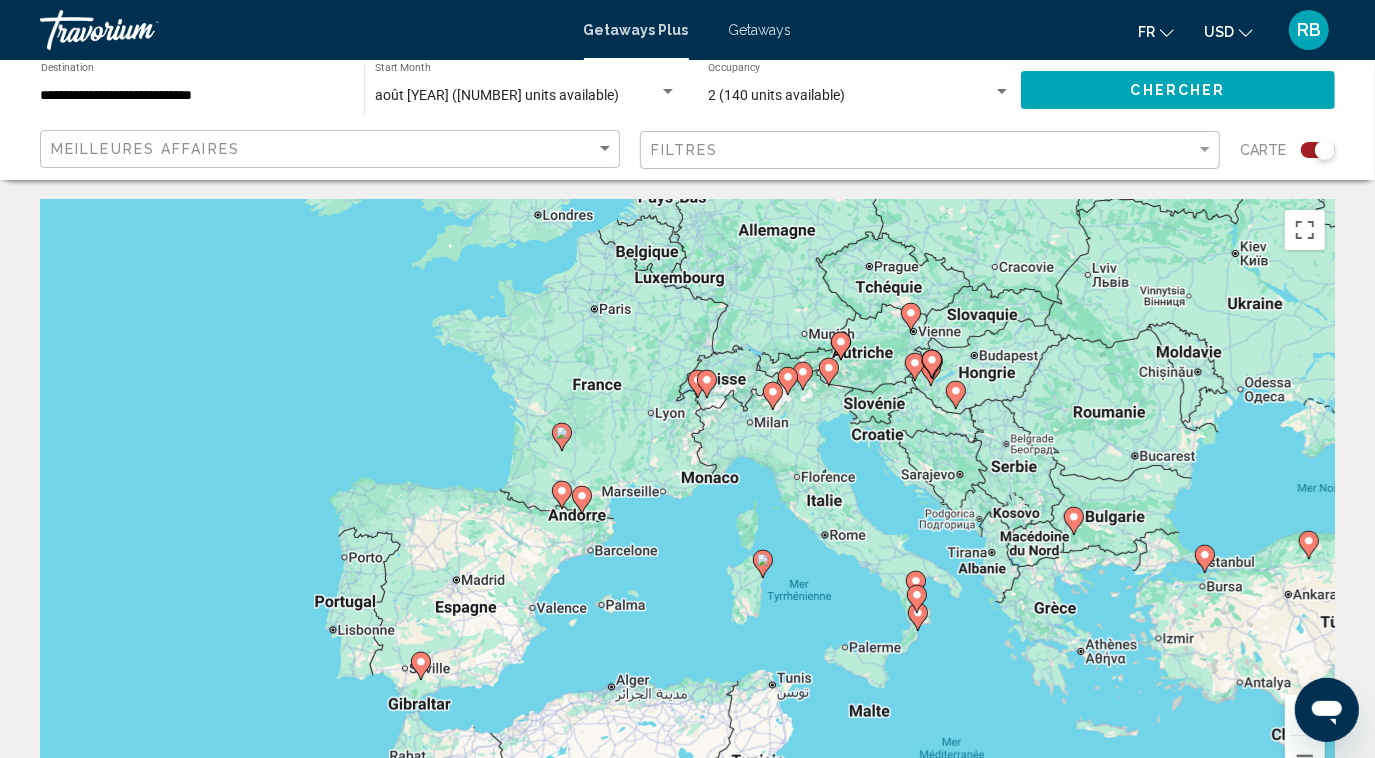 drag, startPoint x: 833, startPoint y: 400, endPoint x: 663, endPoint y: 564, distance: 236.21178 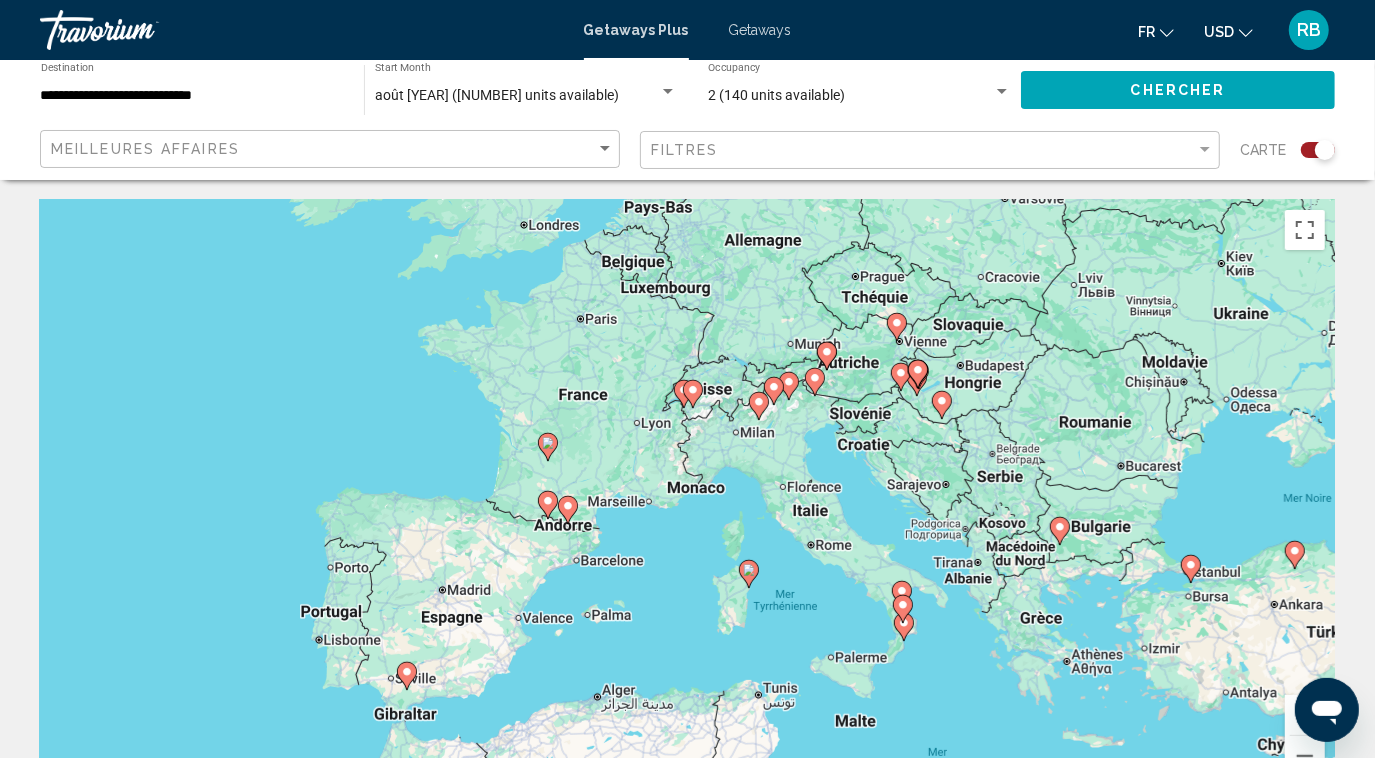 click at bounding box center (1305, 715) 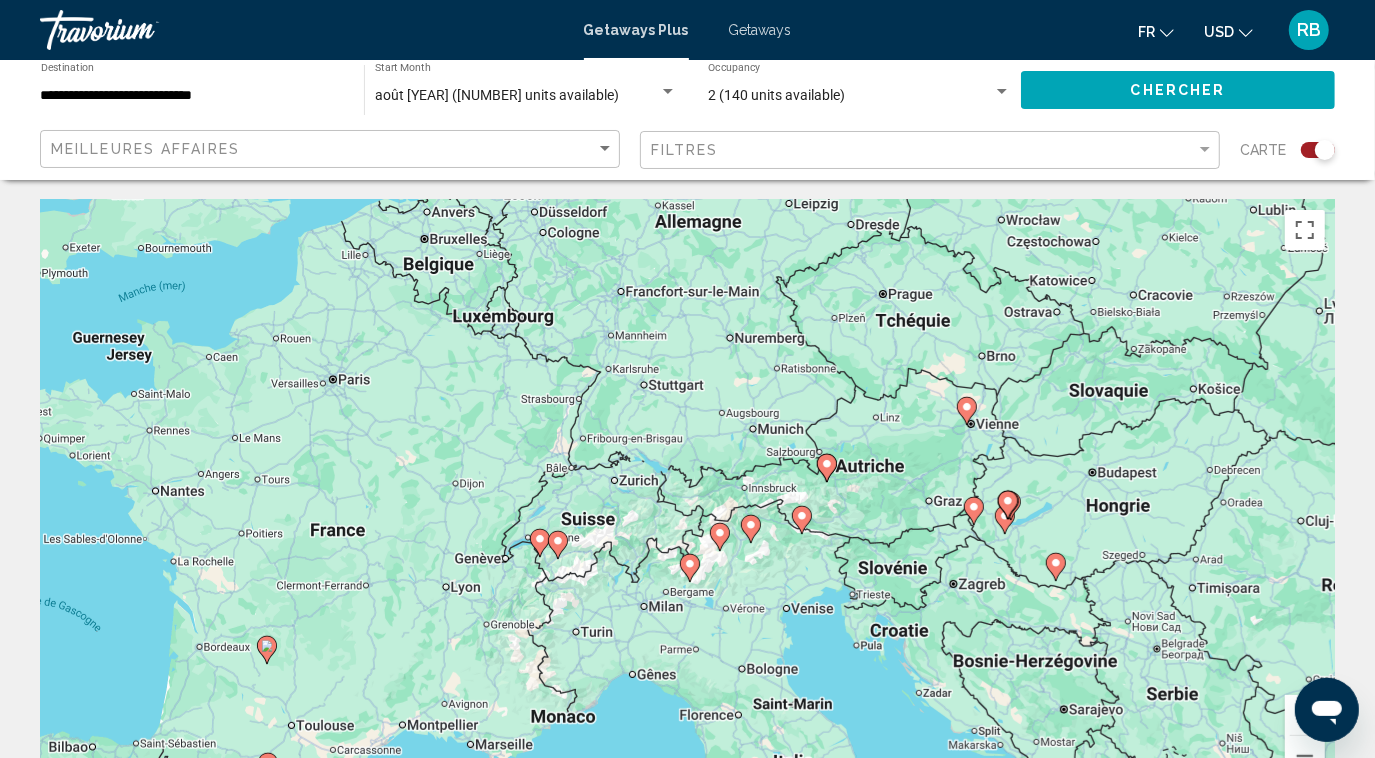 drag, startPoint x: 736, startPoint y: 469, endPoint x: 592, endPoint y: 727, distance: 295.46573 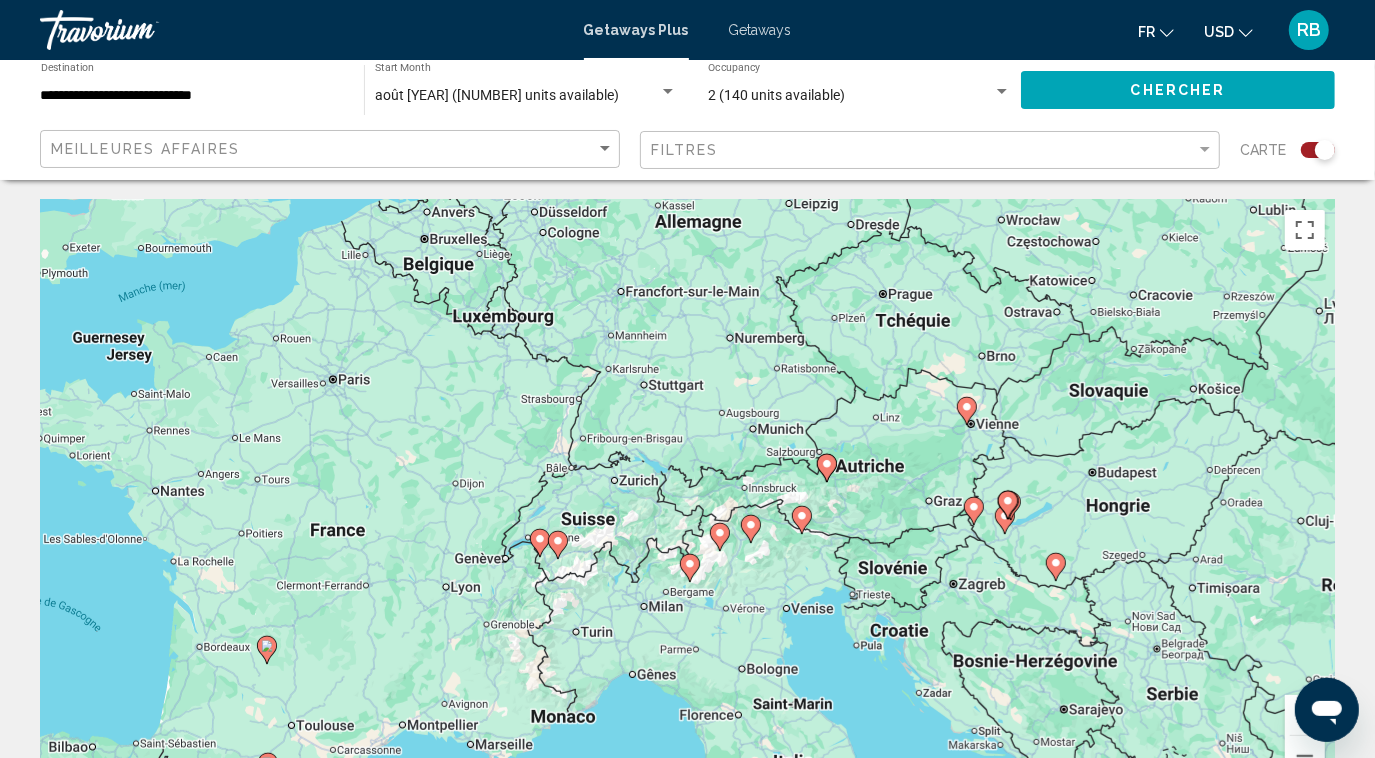 click on "Pour activer le glissement avec le clavier, appuyez sur Alt+Entrée. Une fois ce mode activé, utilisez les touches fléchées pour déplacer le repère. Pour valider le déplacement, appuyez sur Entrée. Pour annuler, appuyez sur Échap." at bounding box center (687, 500) 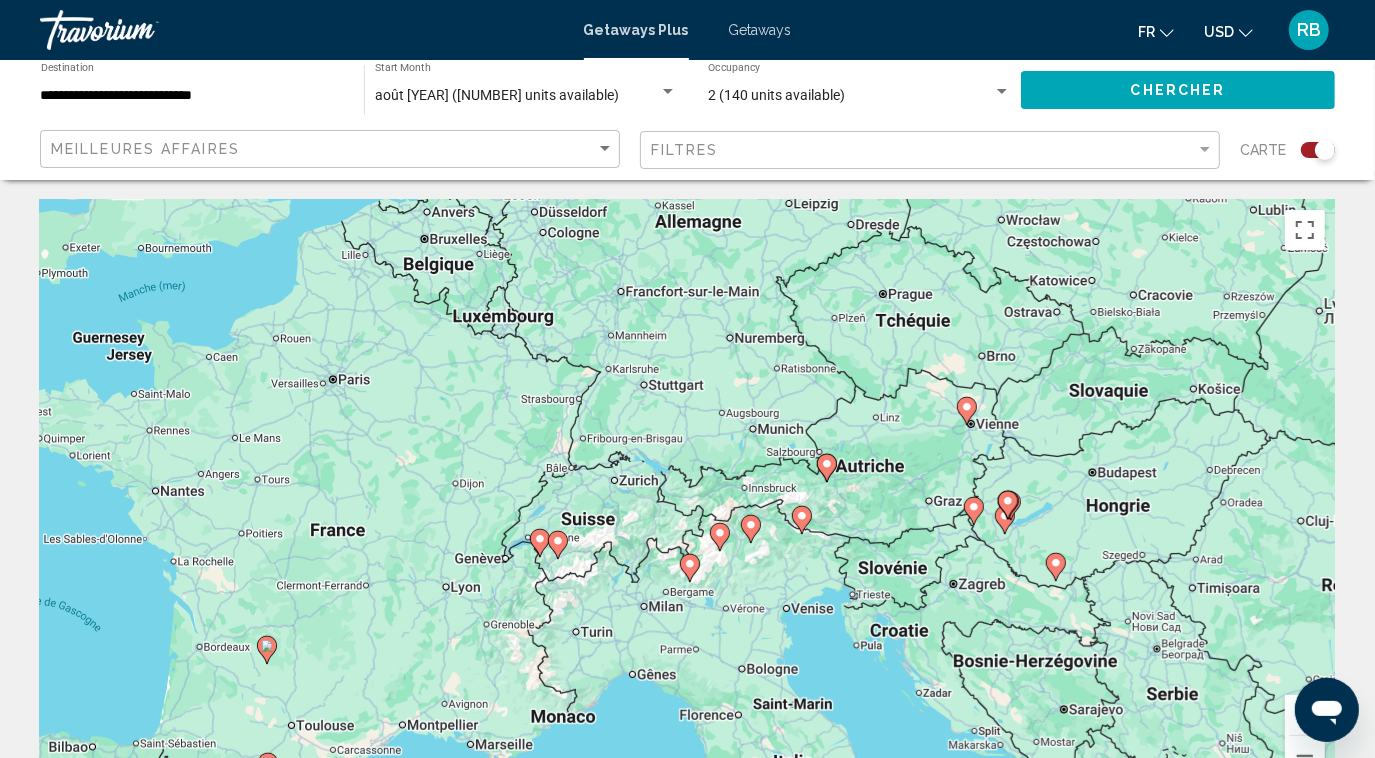 click on "Getaways" at bounding box center (760, 30) 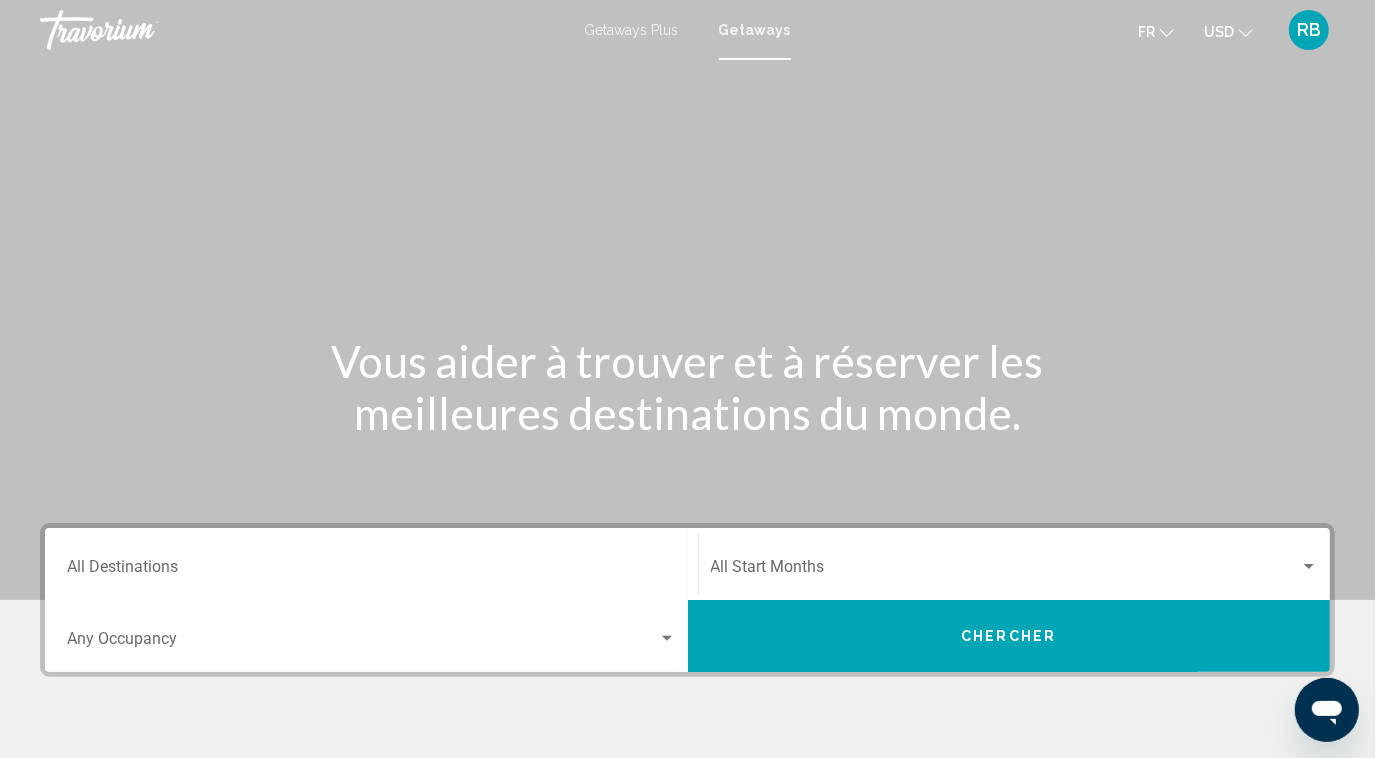 click on "Destination All Destinations" at bounding box center [371, 571] 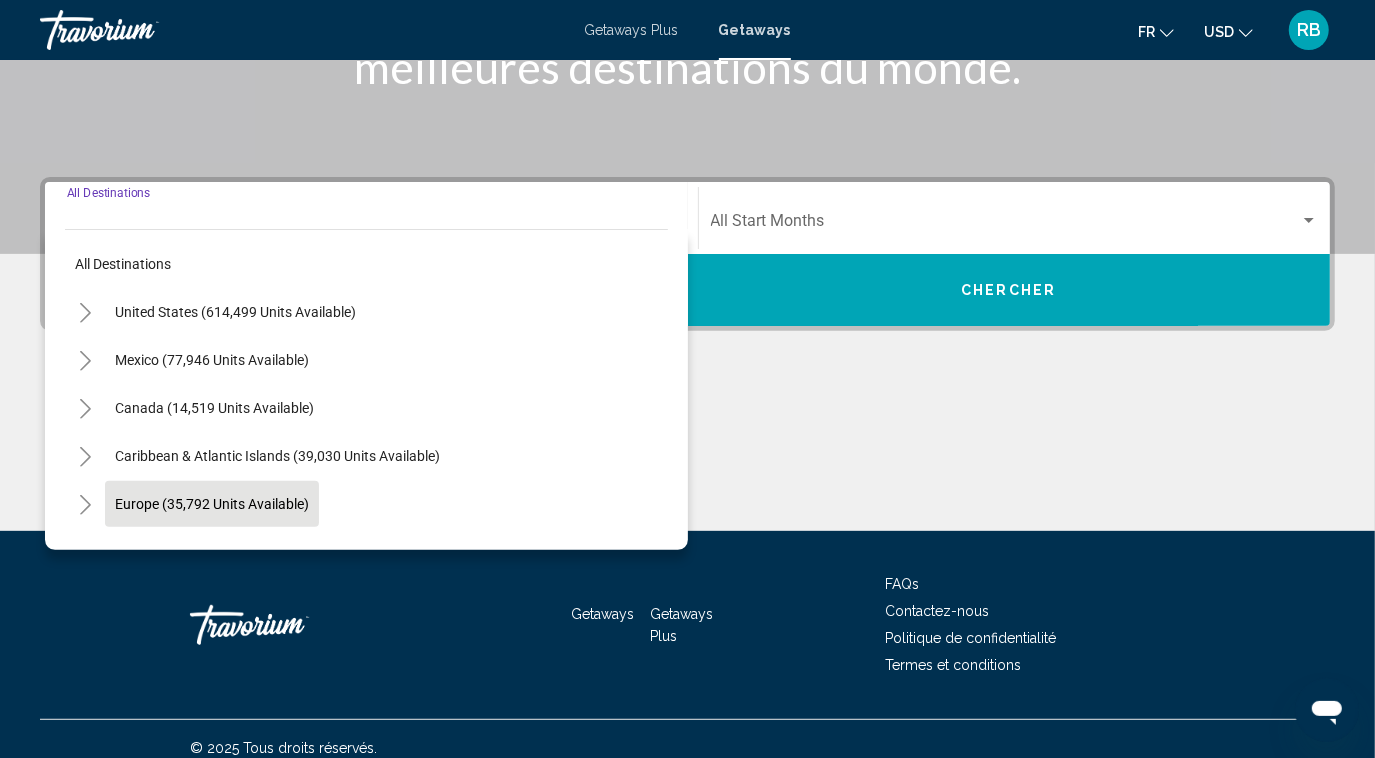 scroll, scrollTop: 362, scrollLeft: 0, axis: vertical 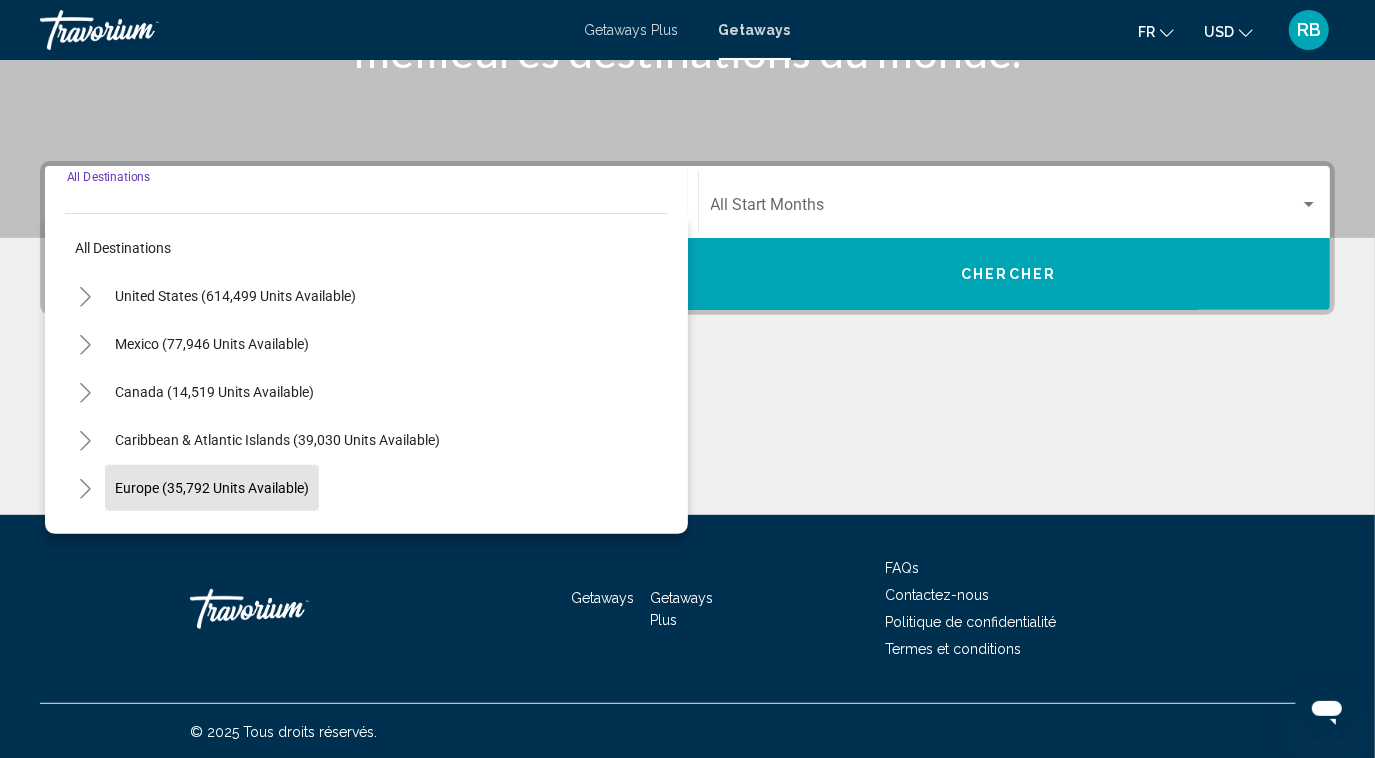 click on "Europe (35,792 units available)" at bounding box center [214, 536] 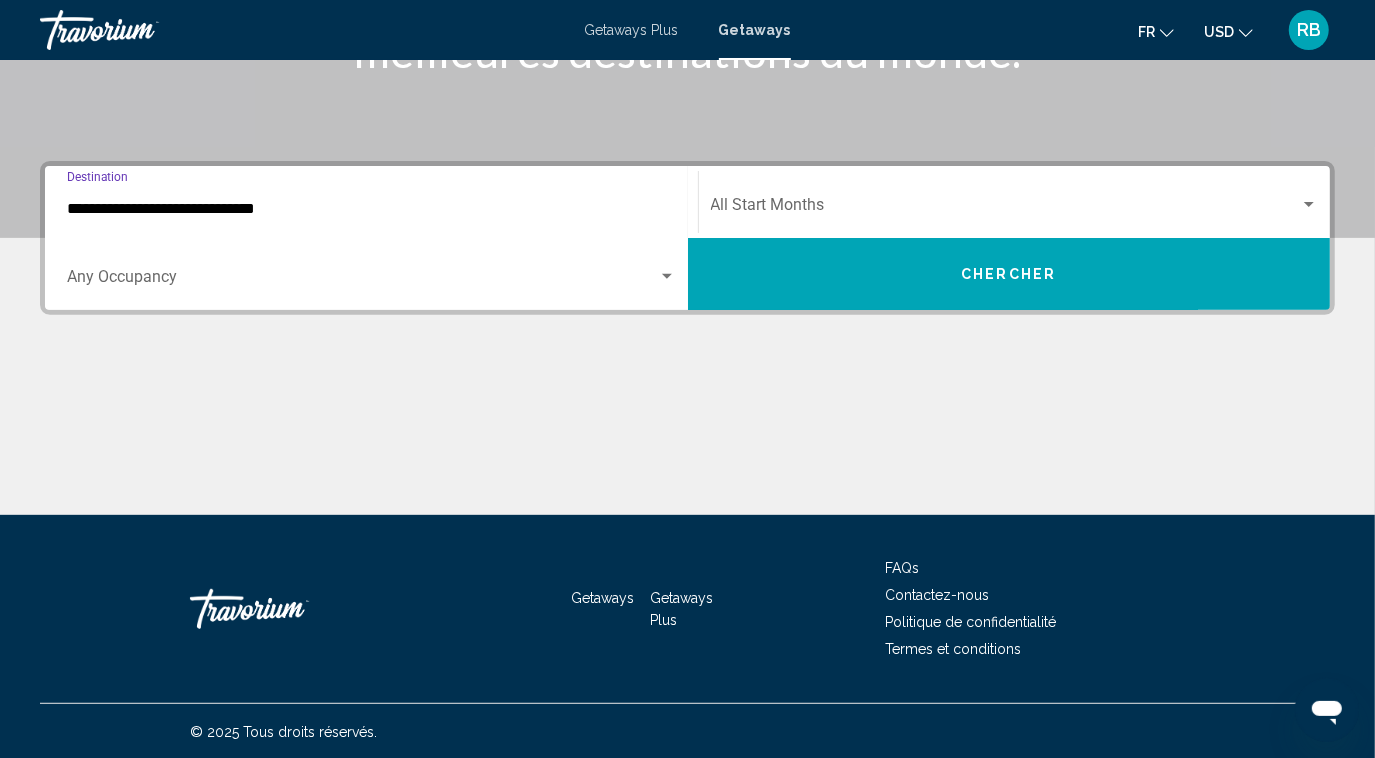 click on "Start Month All Start Months" 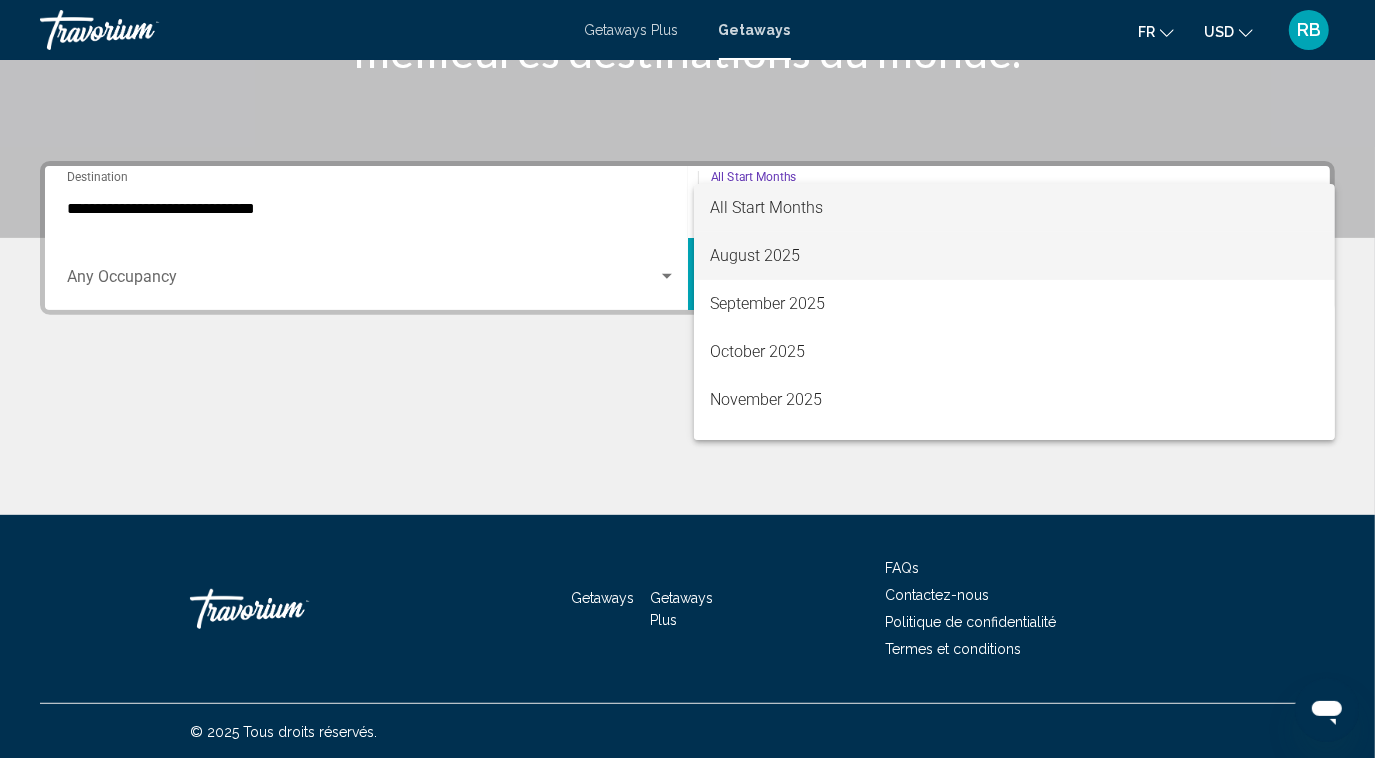 click on "August 2025" at bounding box center (1014, 256) 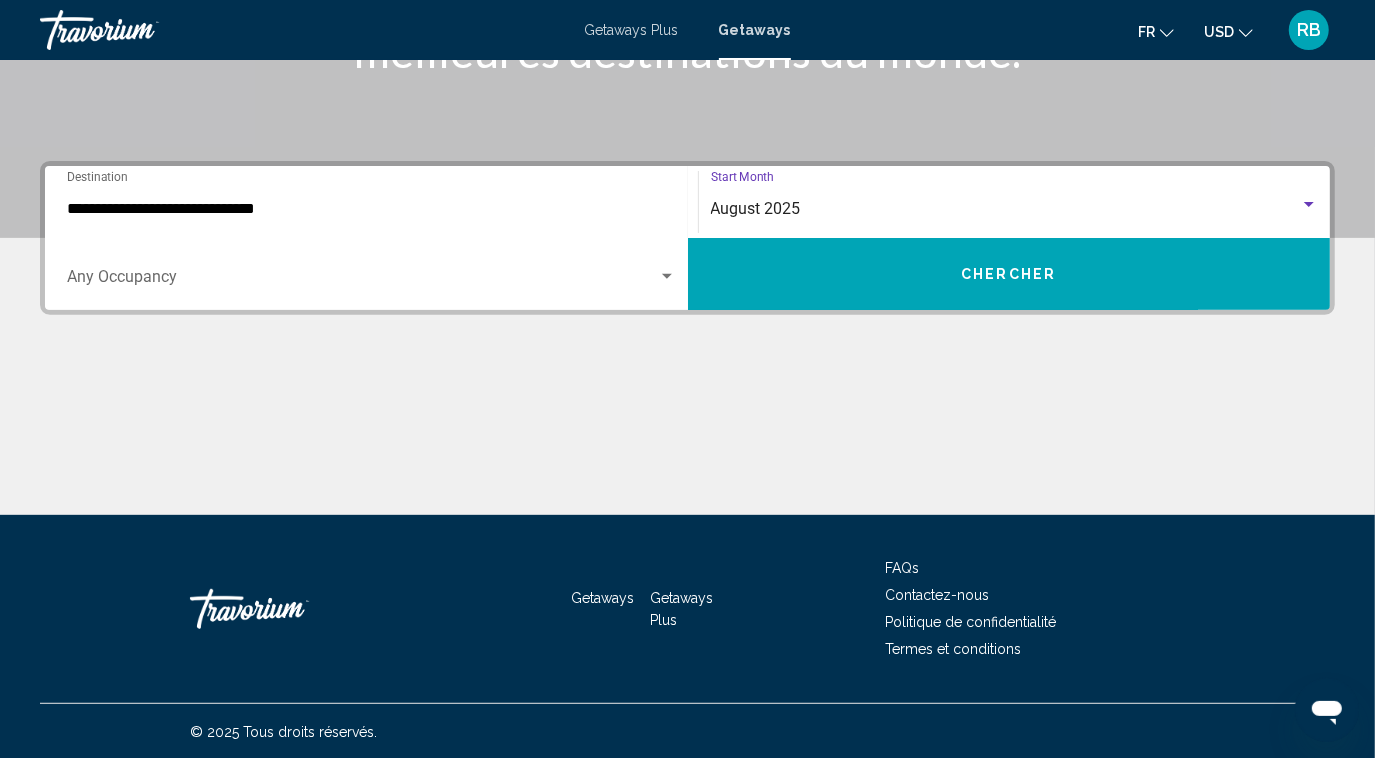 click at bounding box center (362, 281) 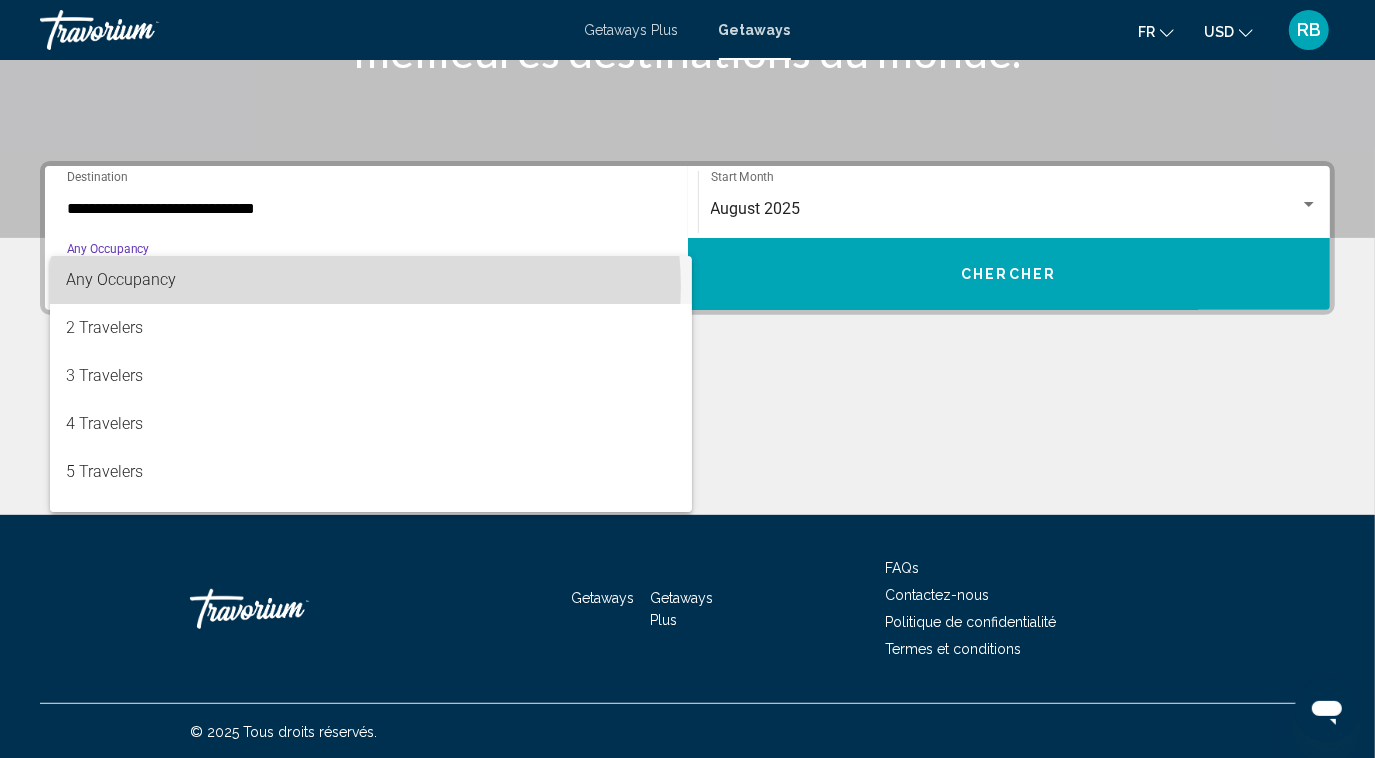 click on "Any Occupancy" at bounding box center [370, 280] 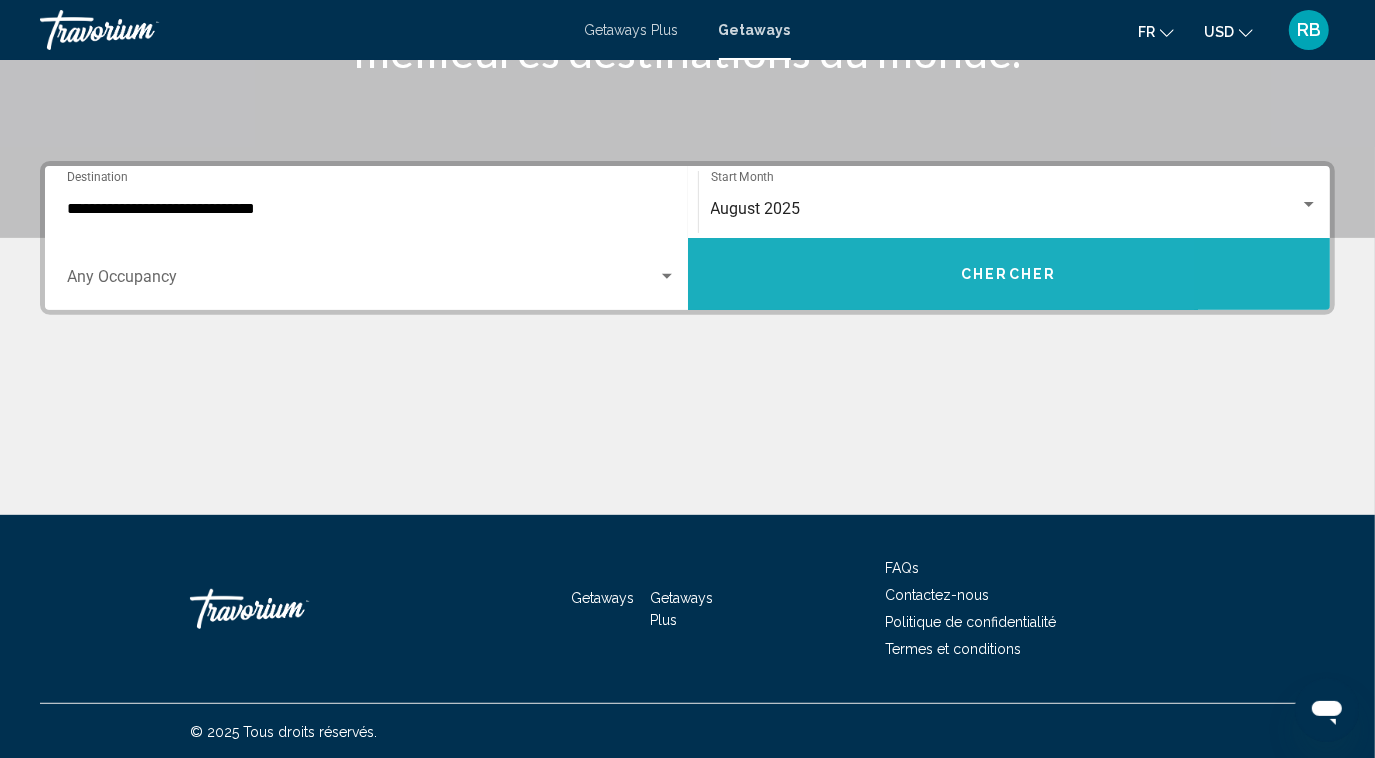 click on "Chercher" at bounding box center [1009, 274] 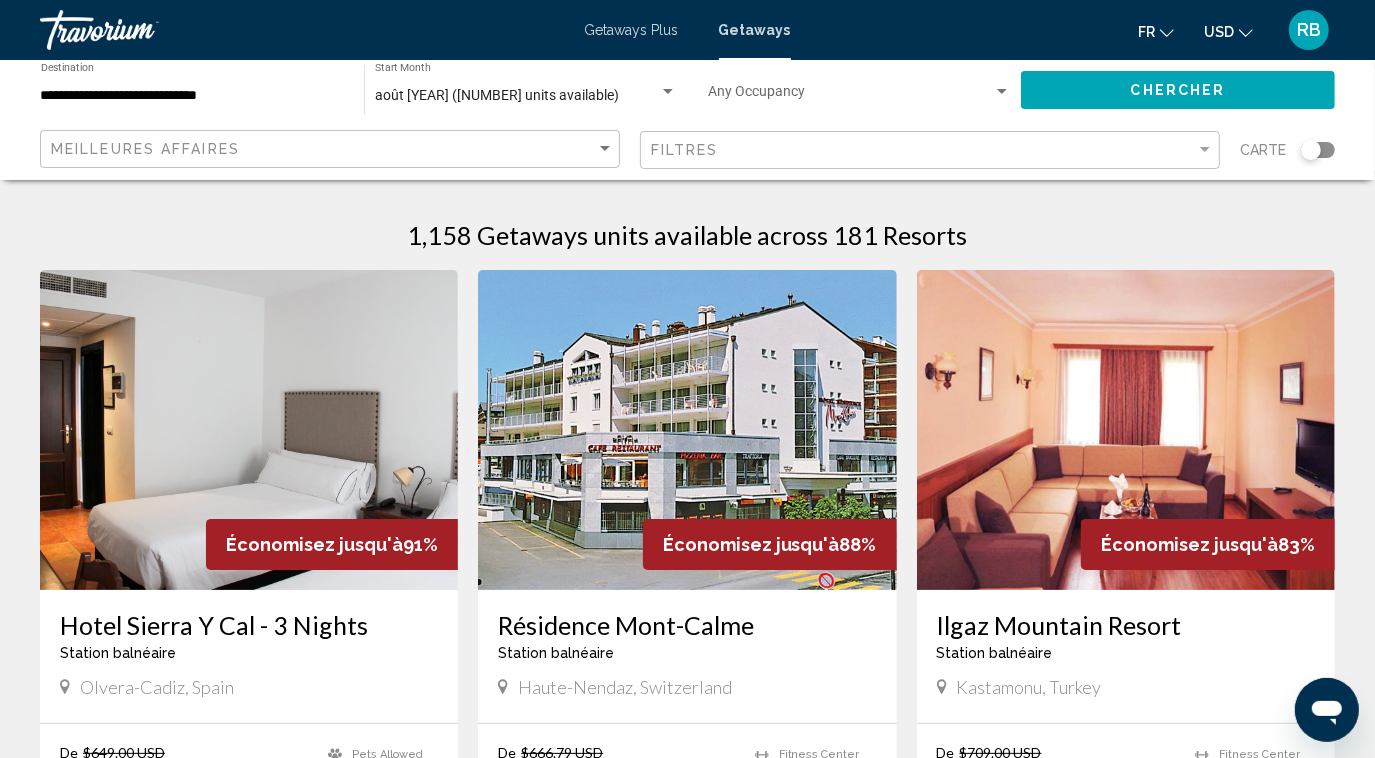 click 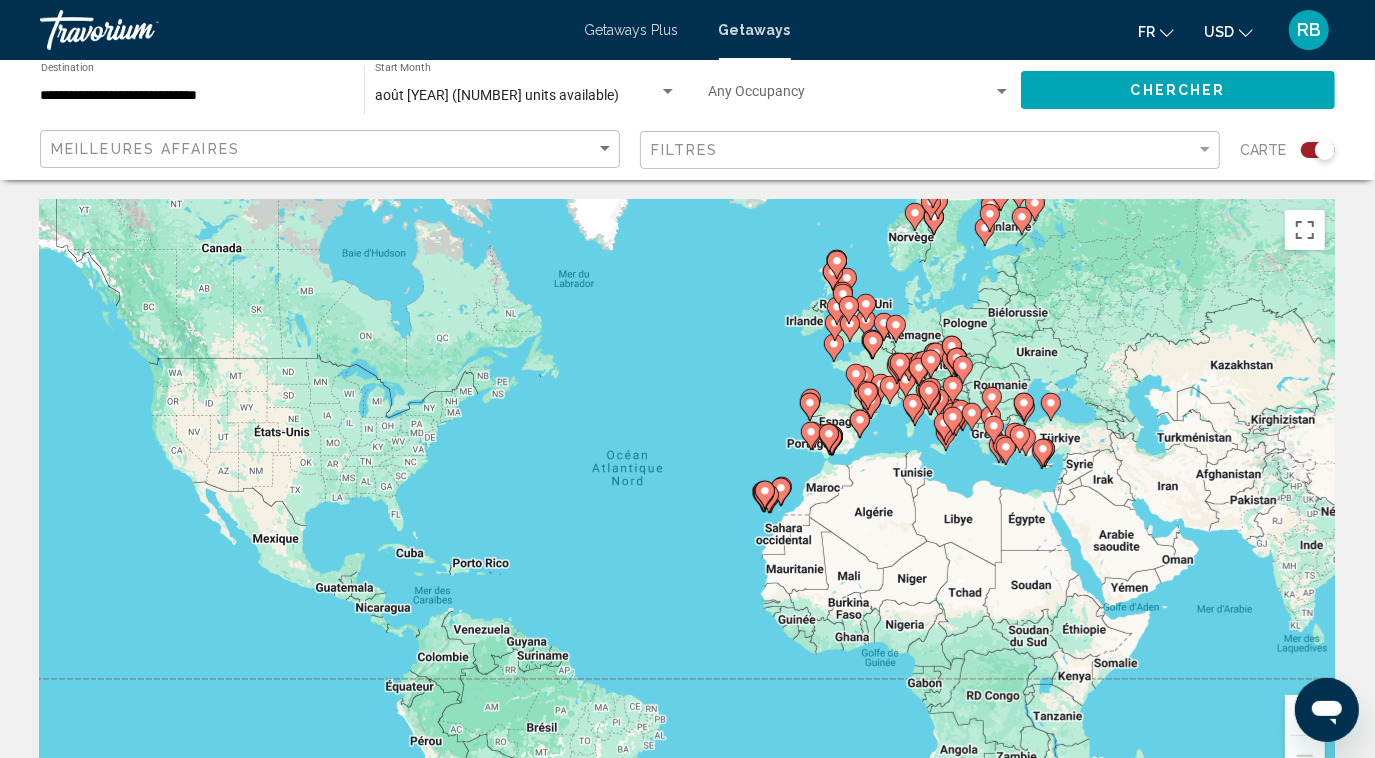 click at bounding box center (1305, 715) 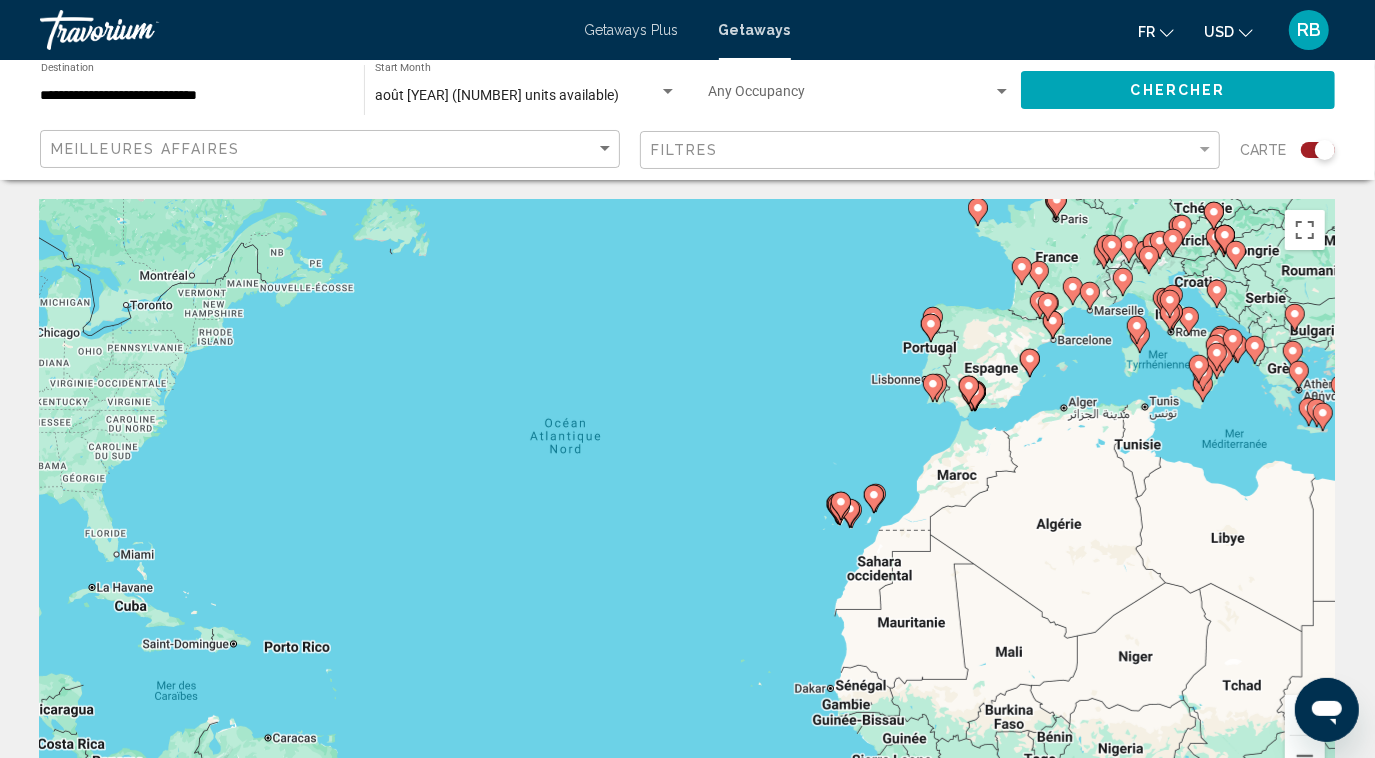 click at bounding box center [1305, 715] 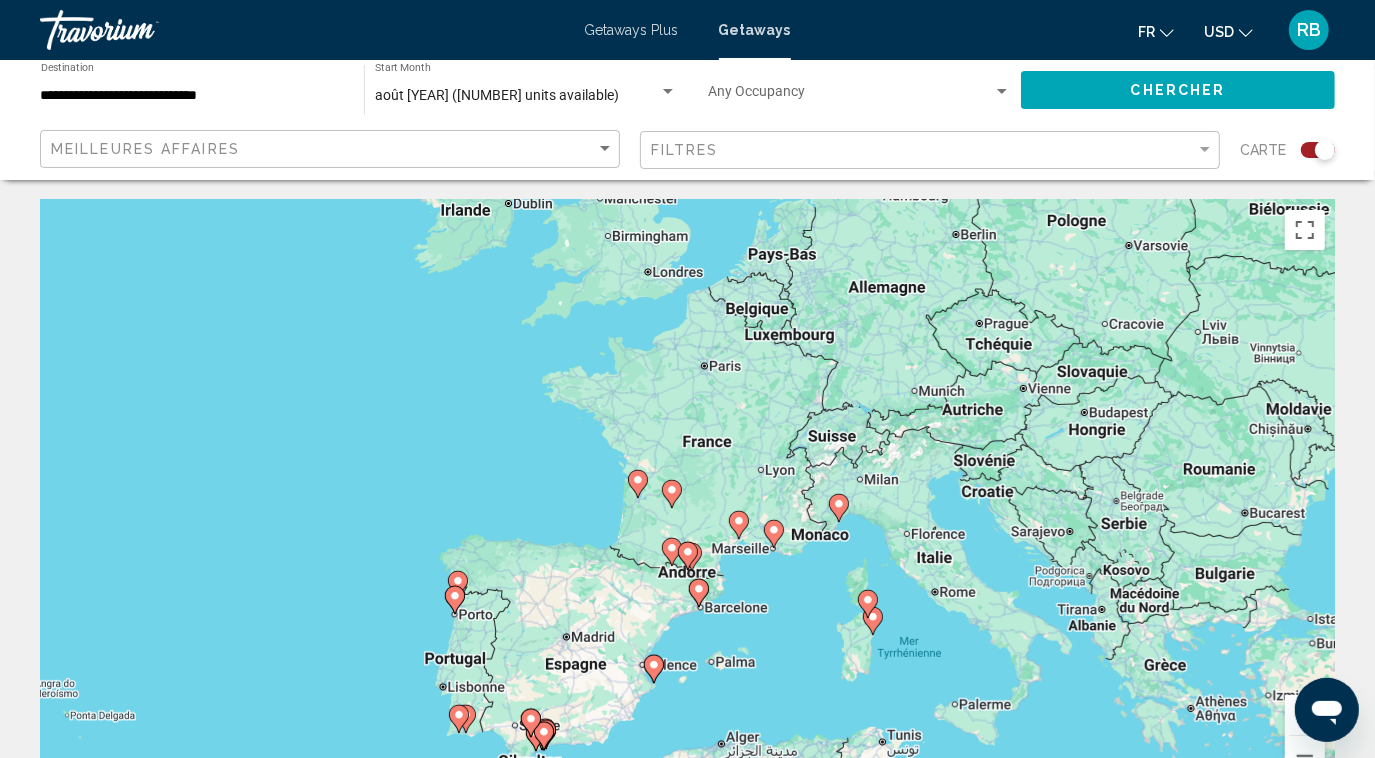 drag, startPoint x: 902, startPoint y: 270, endPoint x: 185, endPoint y: 683, distance: 827.4406 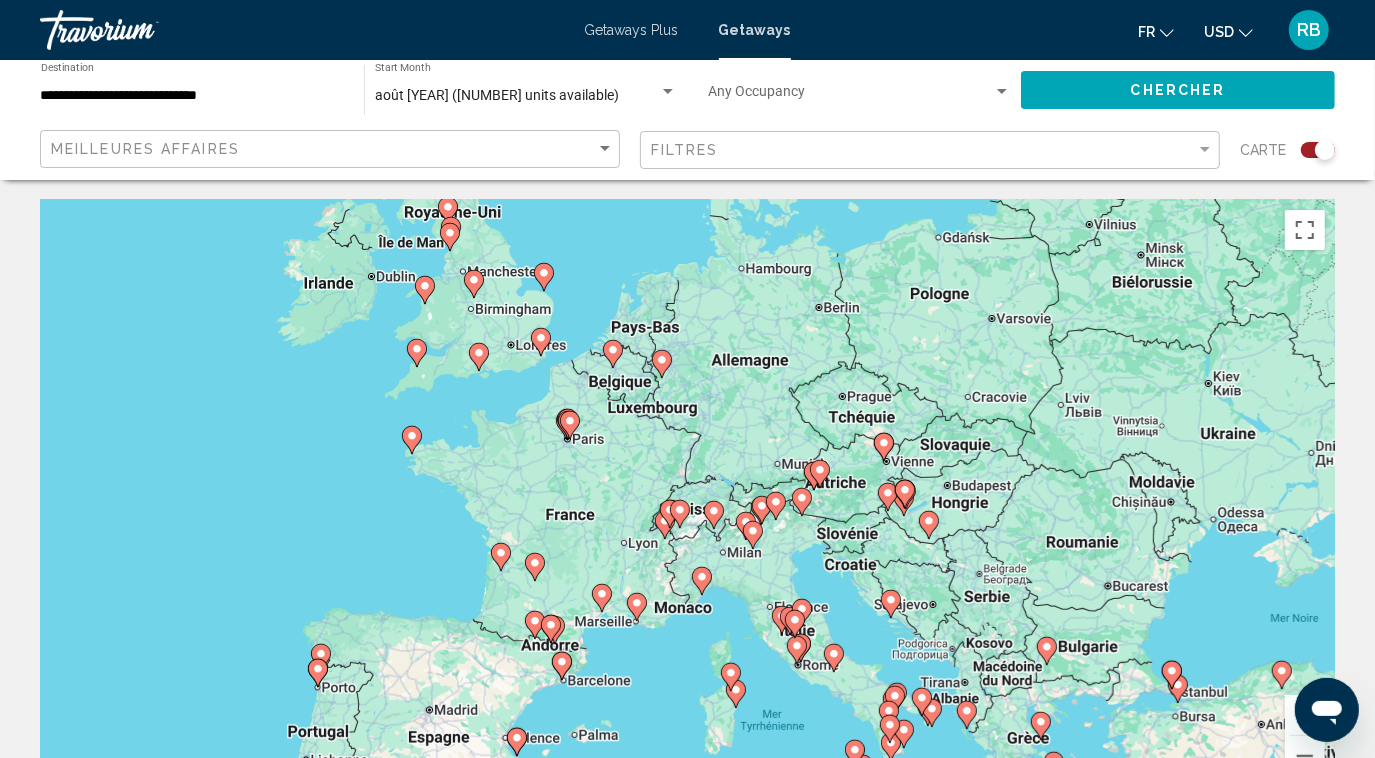 drag, startPoint x: 373, startPoint y: 443, endPoint x: 225, endPoint y: 524, distance: 168.71574 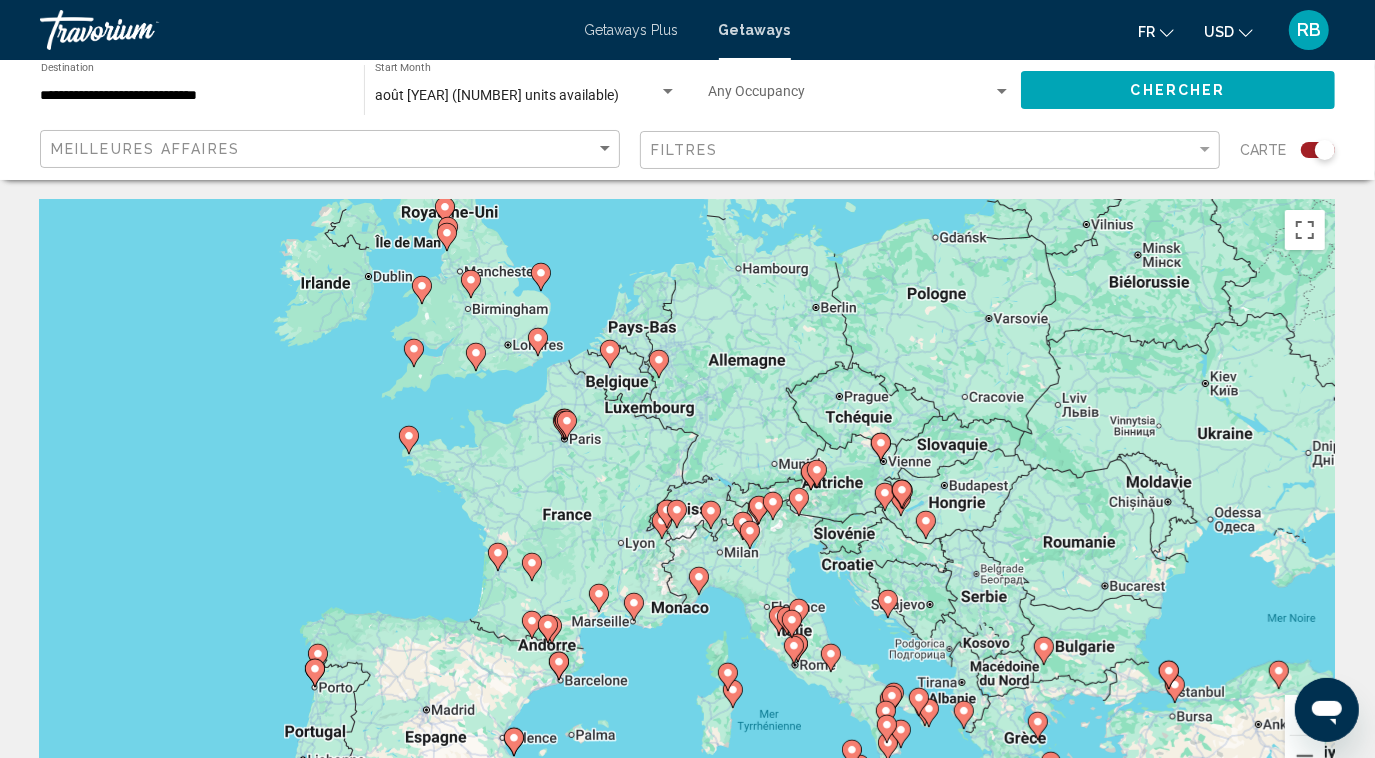 click at bounding box center (1305, 715) 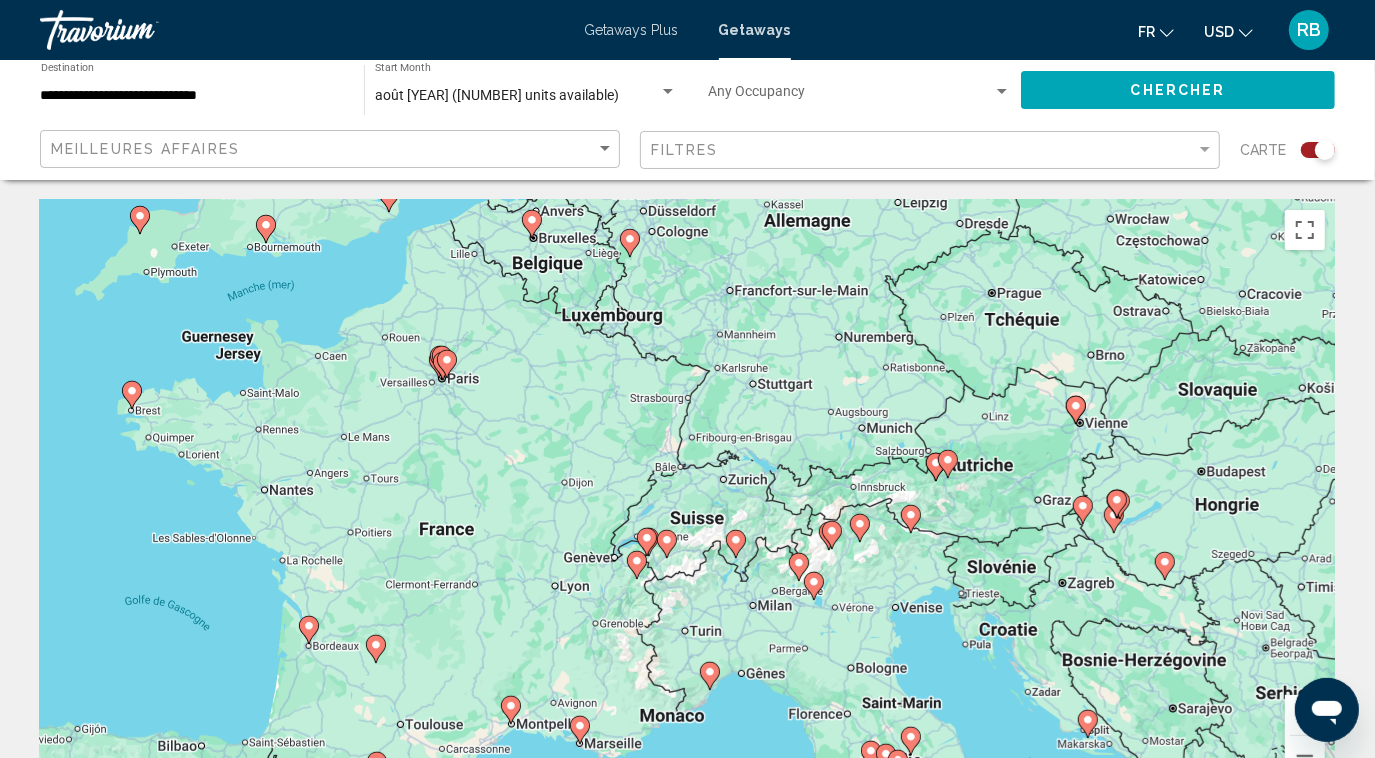click at bounding box center (1305, 715) 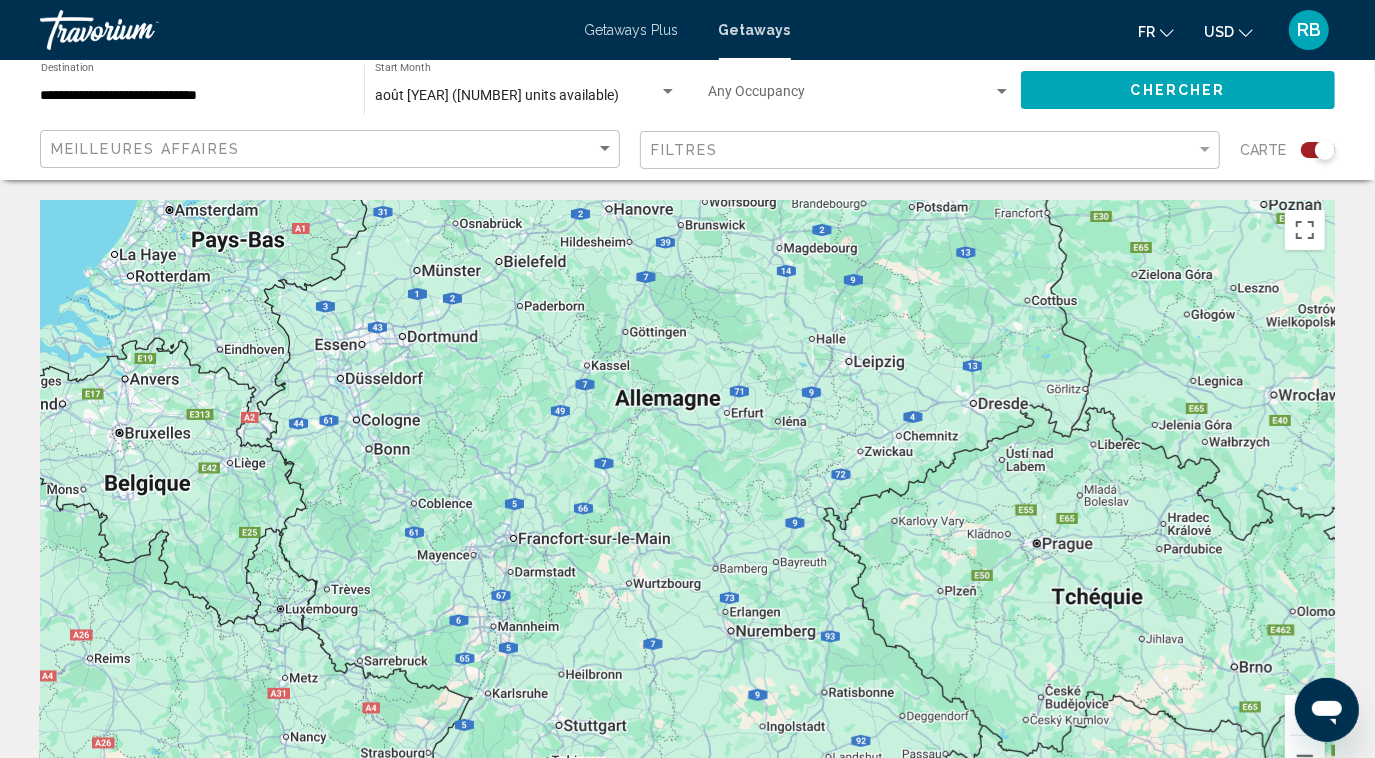 drag, startPoint x: 418, startPoint y: 497, endPoint x: 269, endPoint y: 788, distance: 326.92813 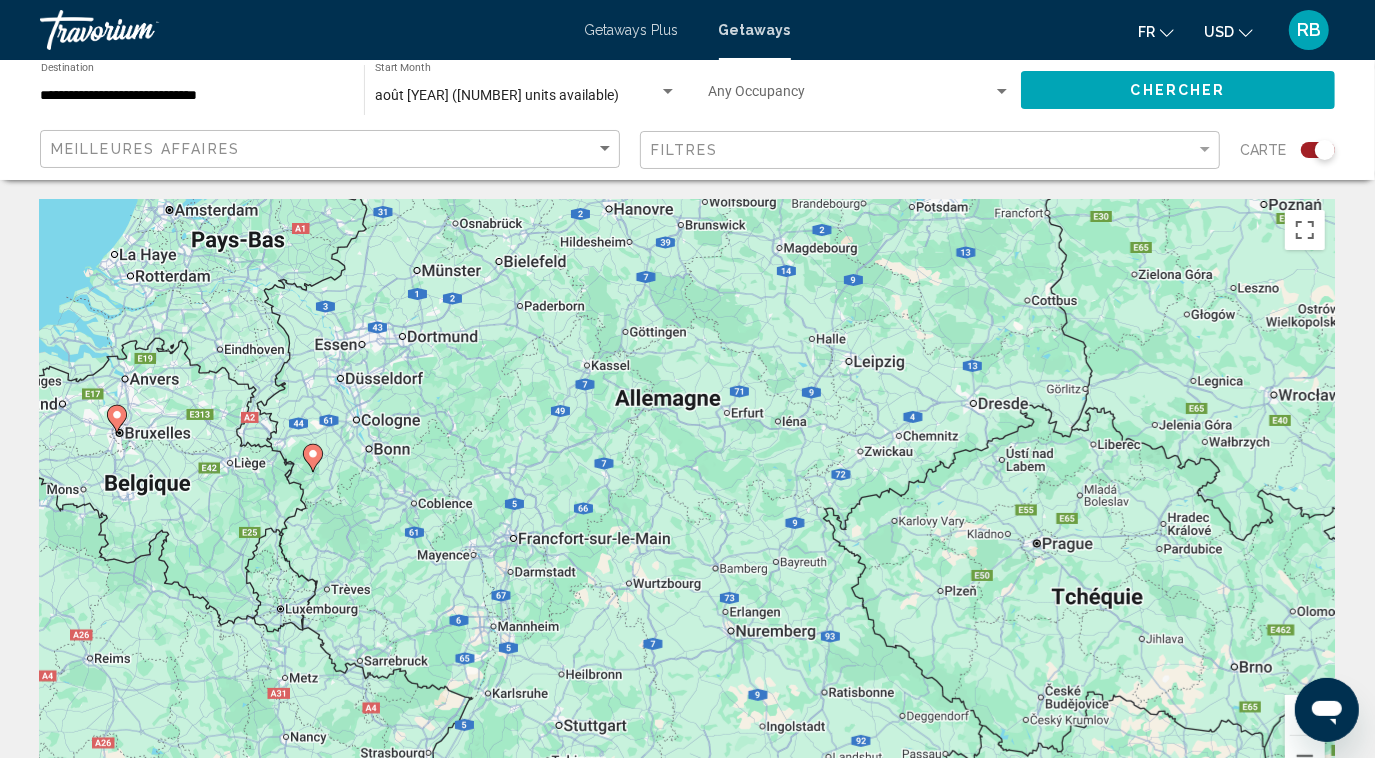 click 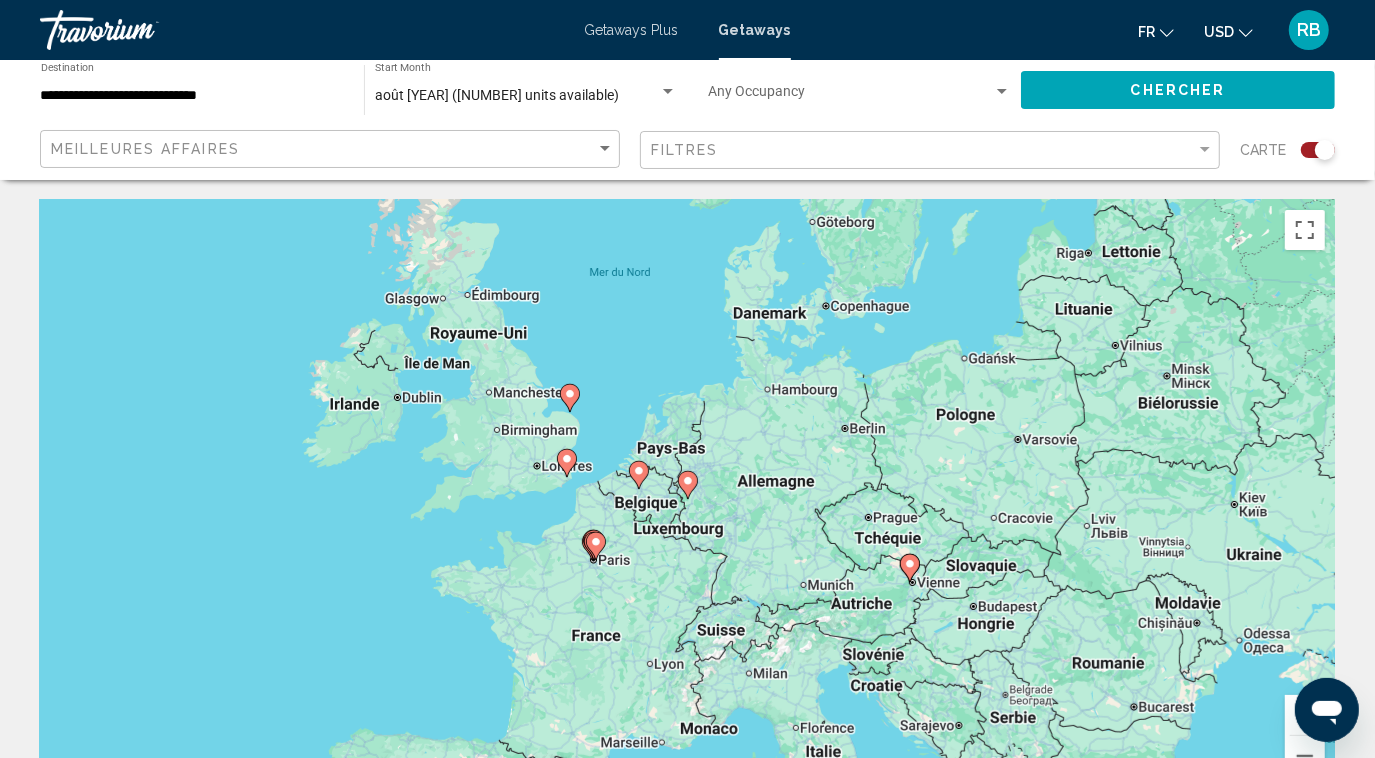 click 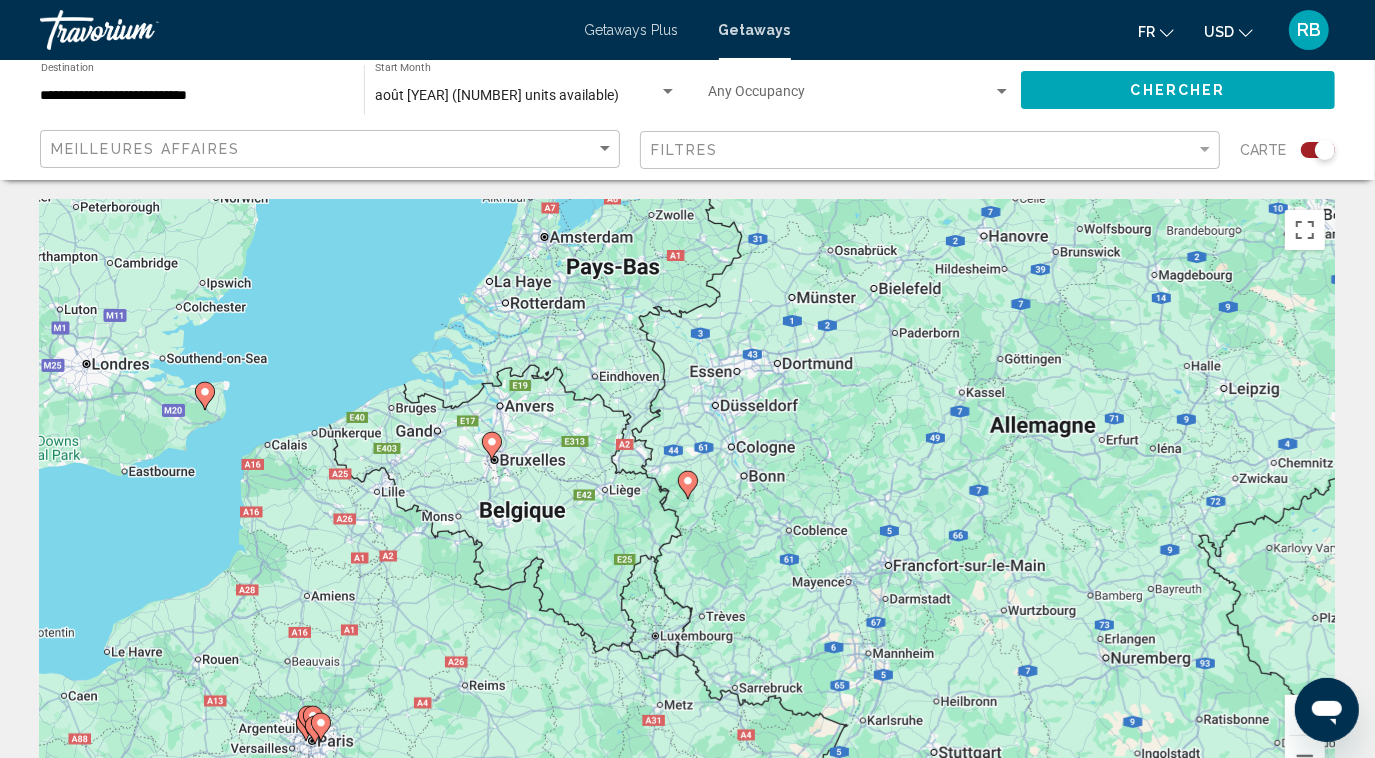 click 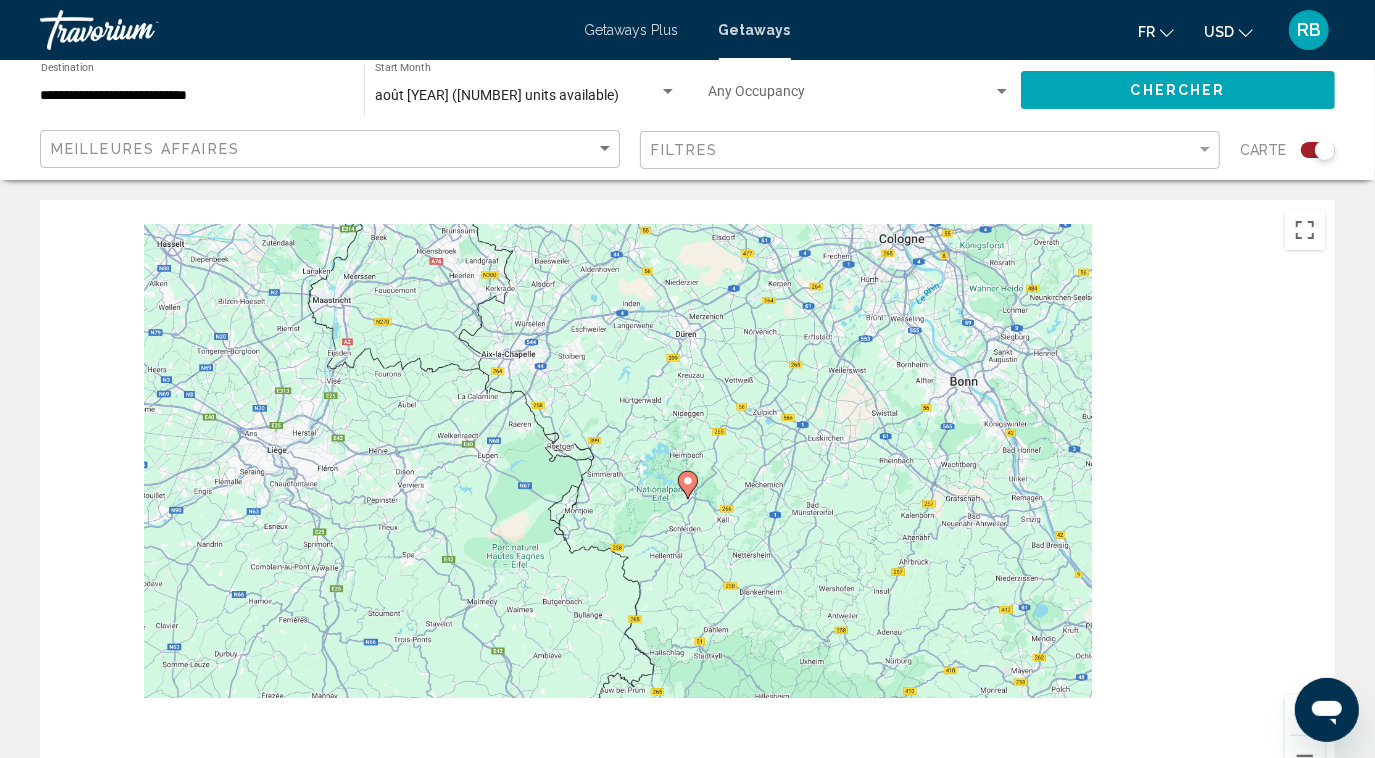 click 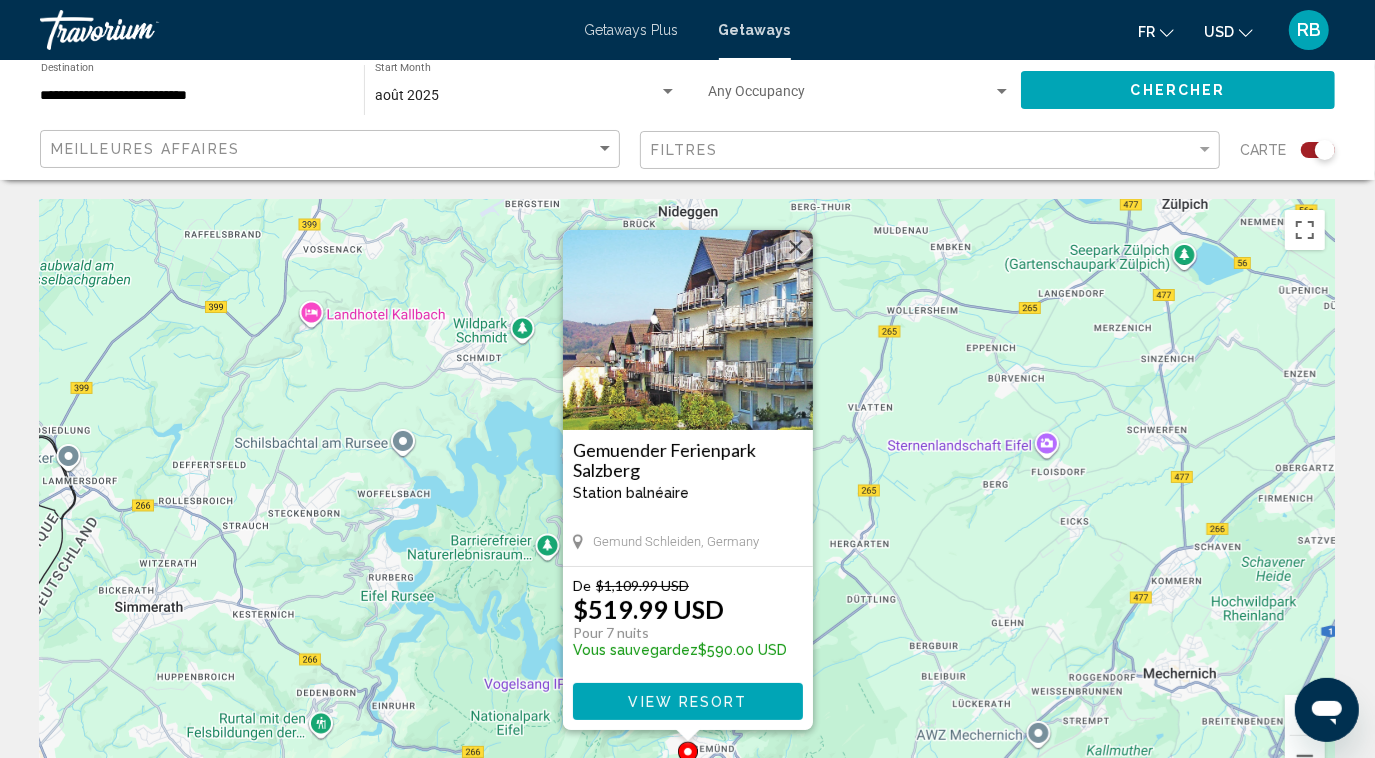 click on "Pour activer le glissement avec le clavier, appuyez sur Alt+Entrée. Une fois ce mode activé, utilisez les touches fléchées pour déplacer le repère. Pour valider le déplacement, appuyez sur Entrée. Pour annuler, appuyez sur Échap.  Gemuender Ferienpark Salzberg  Station balnéaire  -  Ceci est une station d'adultes seulement
Gemund Schleiden, Germany  De $1,109.99 USD $519.99 USD  Pour 7 nuits Vous sauvegardez  $590.00 USD  View Resort" at bounding box center [687, 500] 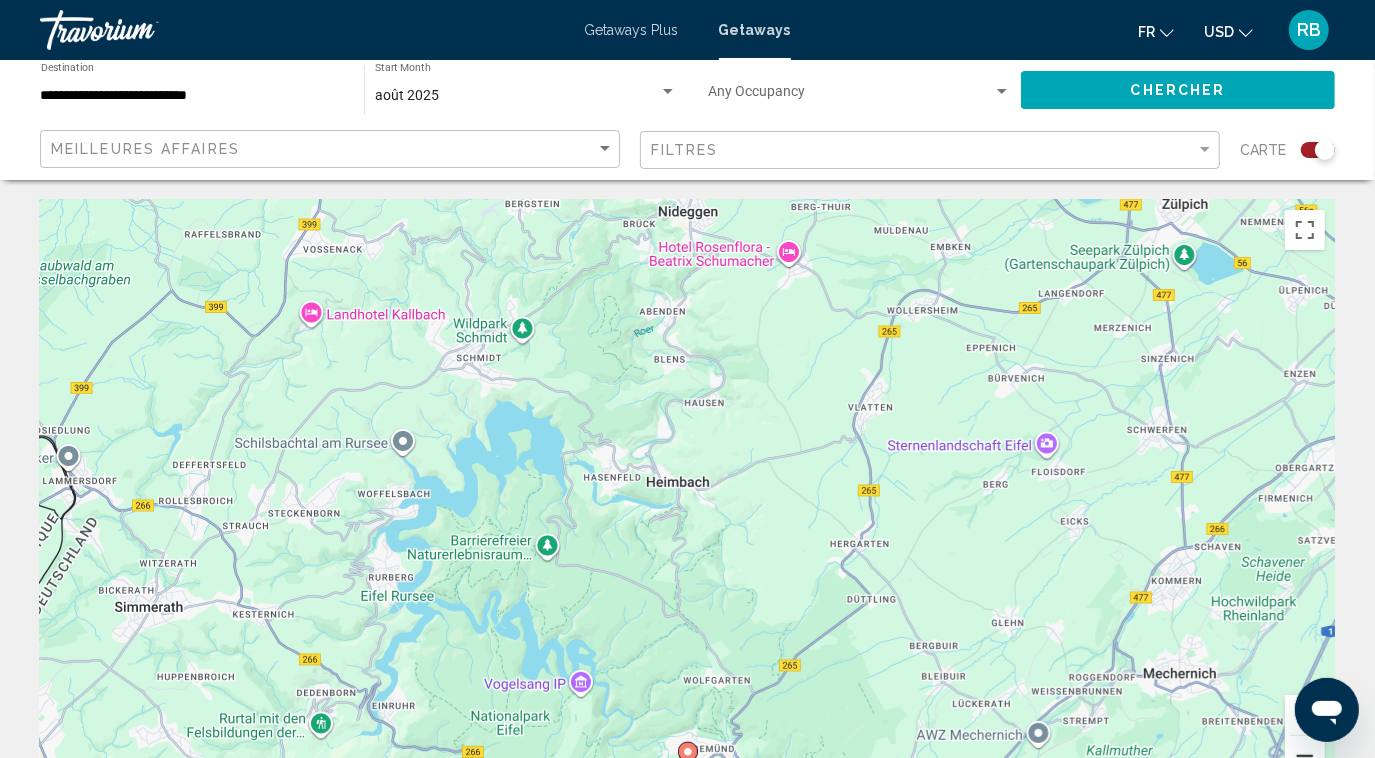 click at bounding box center (1305, 756) 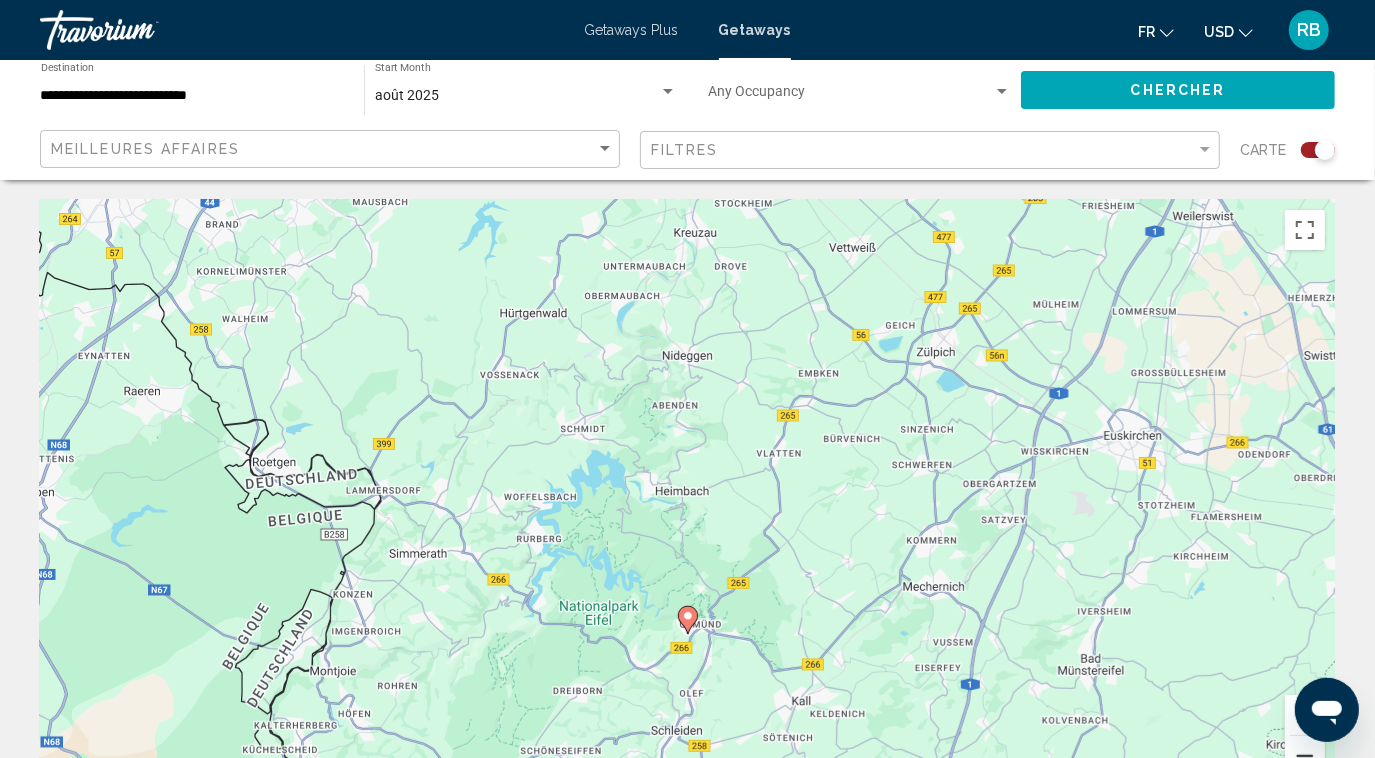 click at bounding box center [1305, 756] 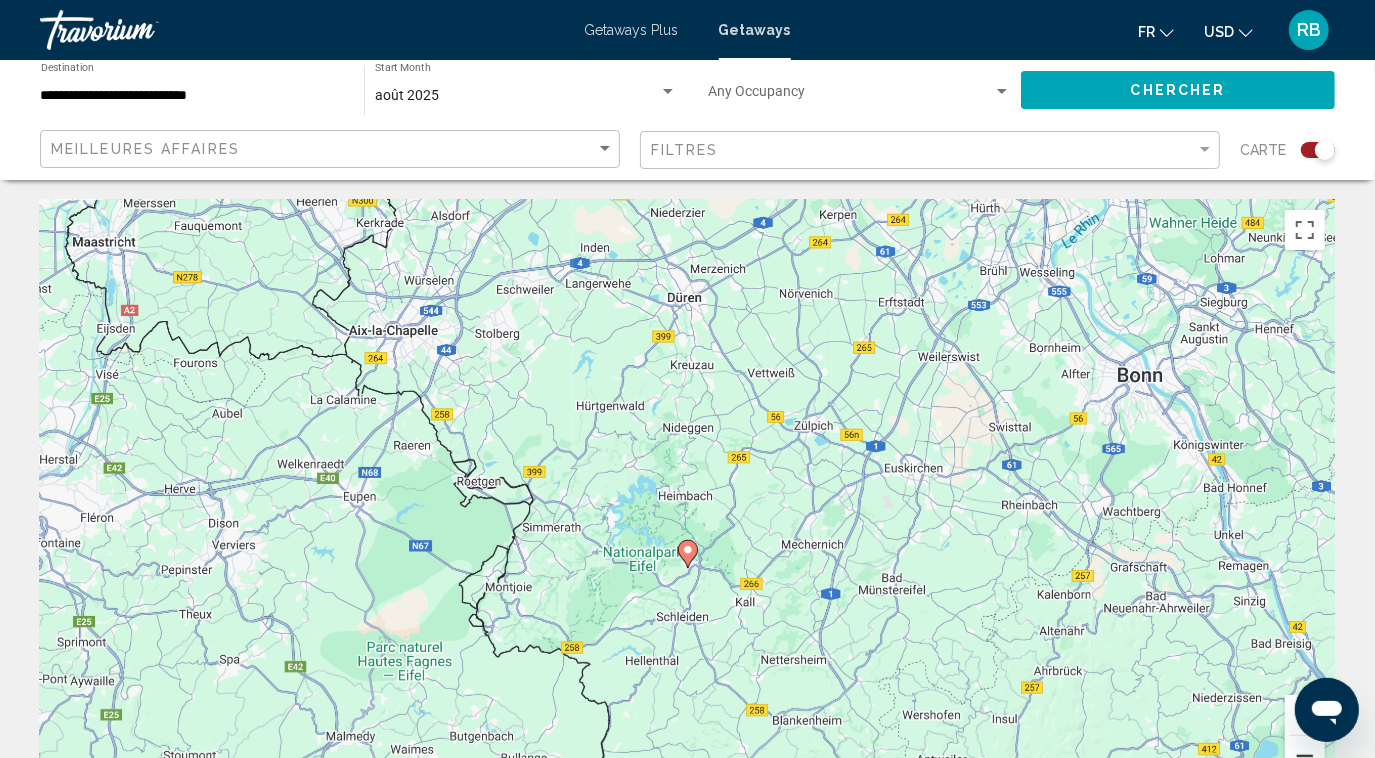 click at bounding box center (1305, 756) 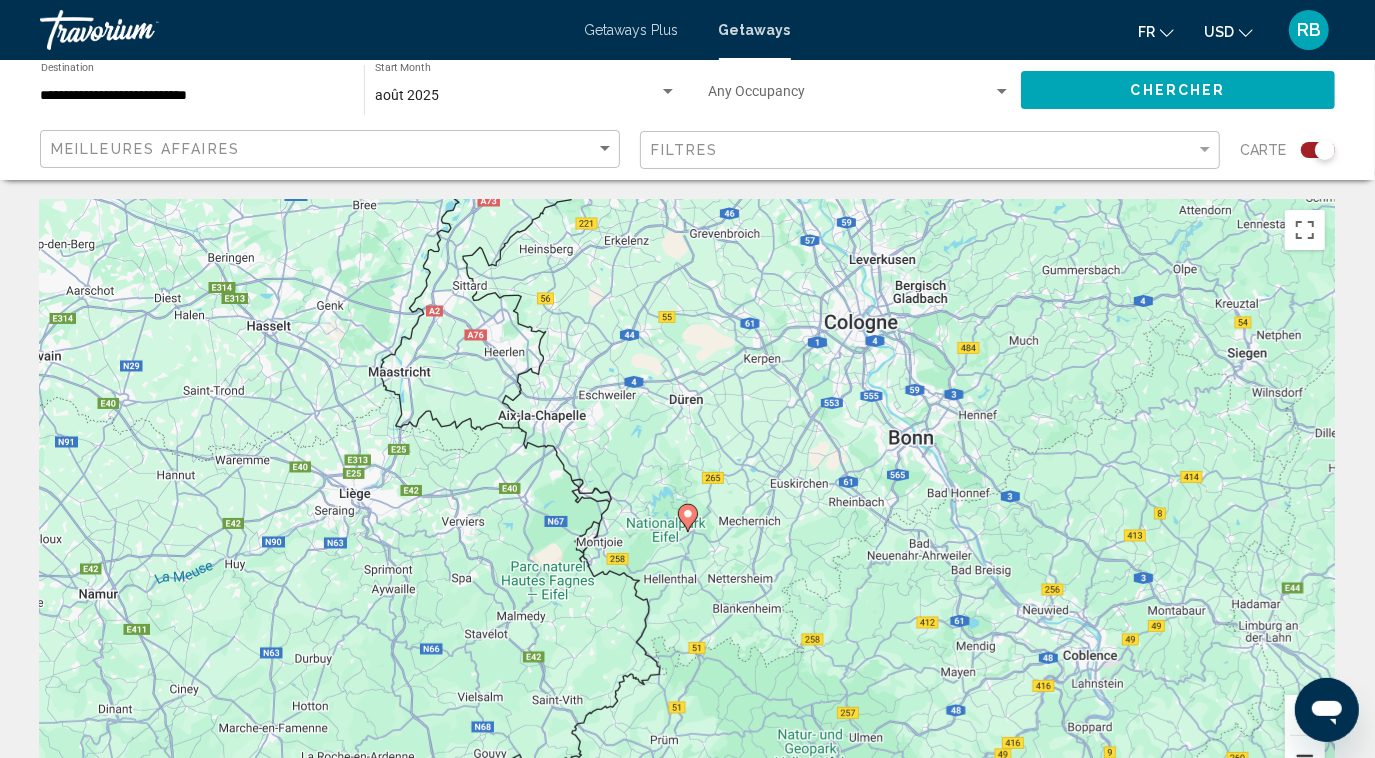 click at bounding box center (1305, 756) 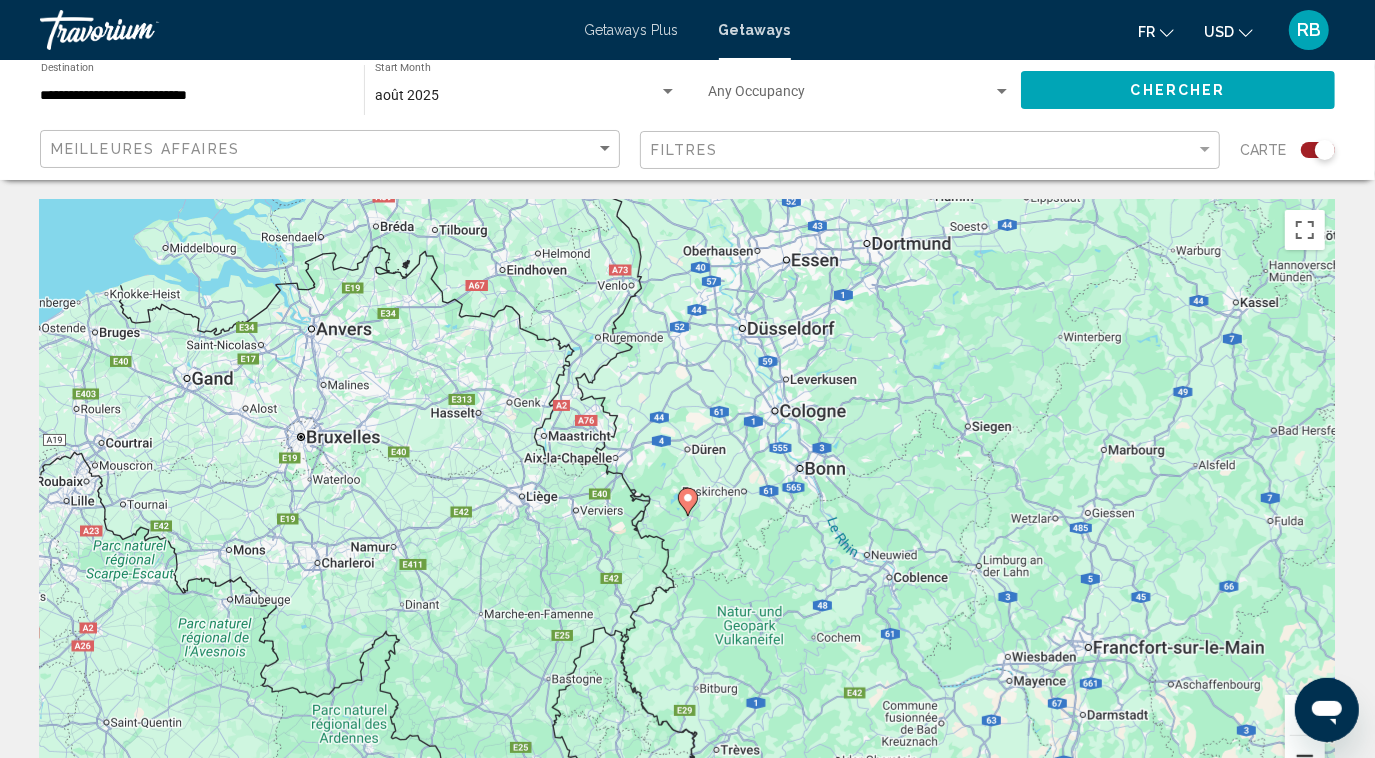 click at bounding box center [1305, 756] 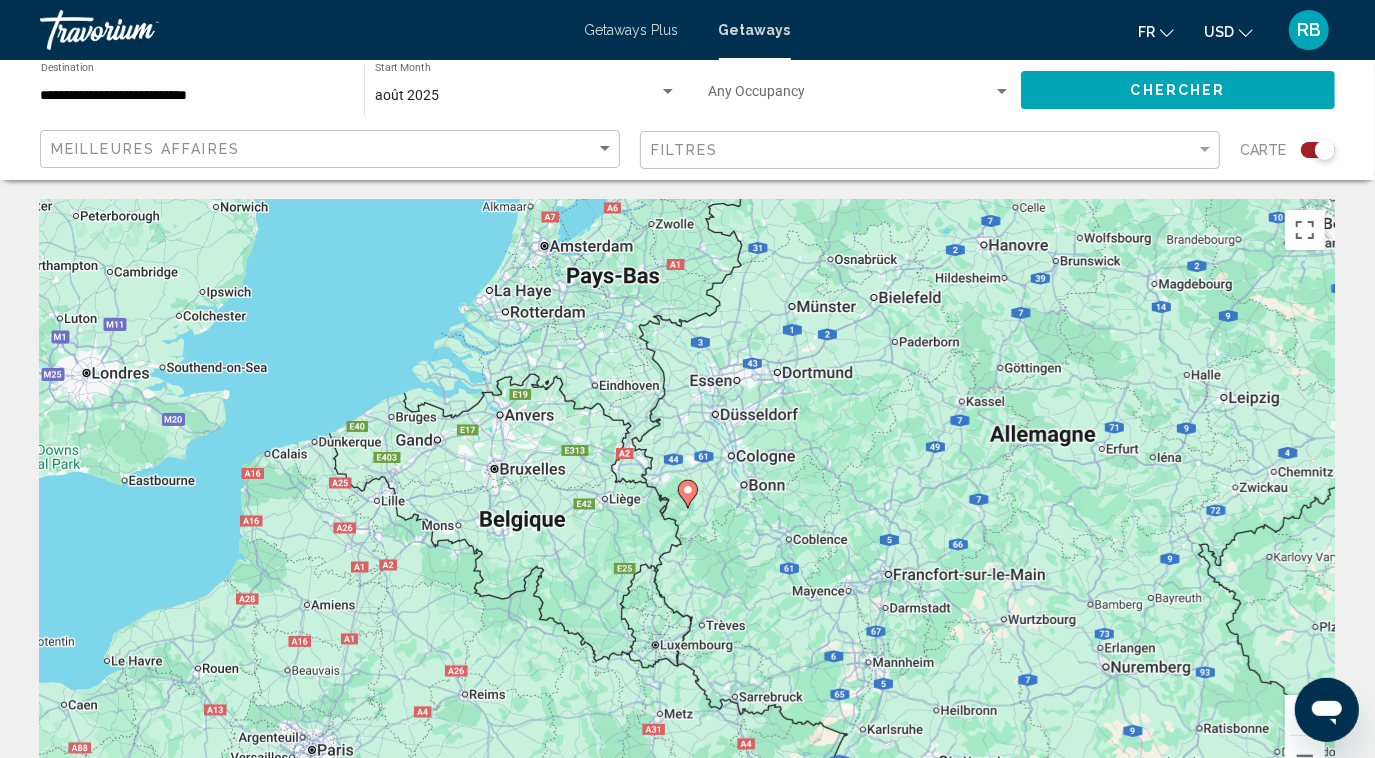 click on "Chercher" 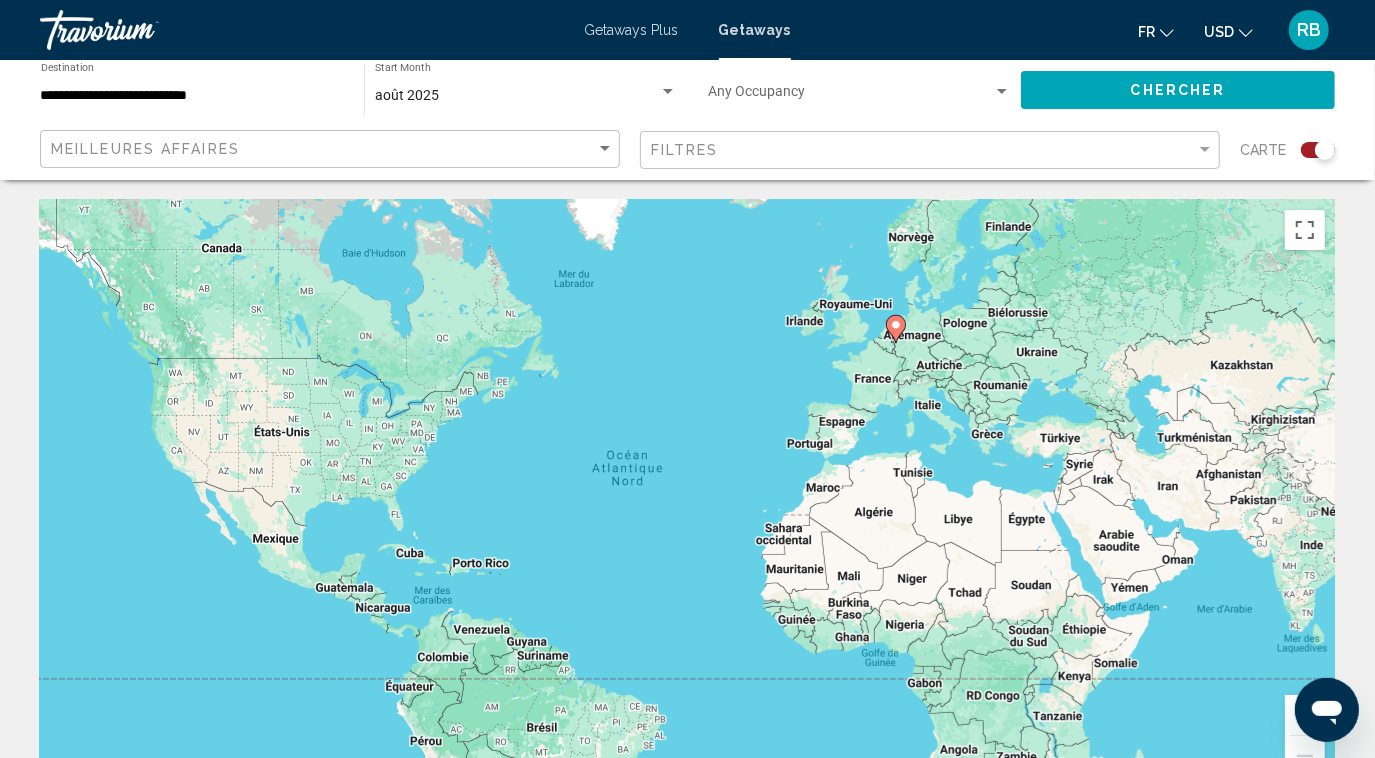 click at bounding box center [1305, 715] 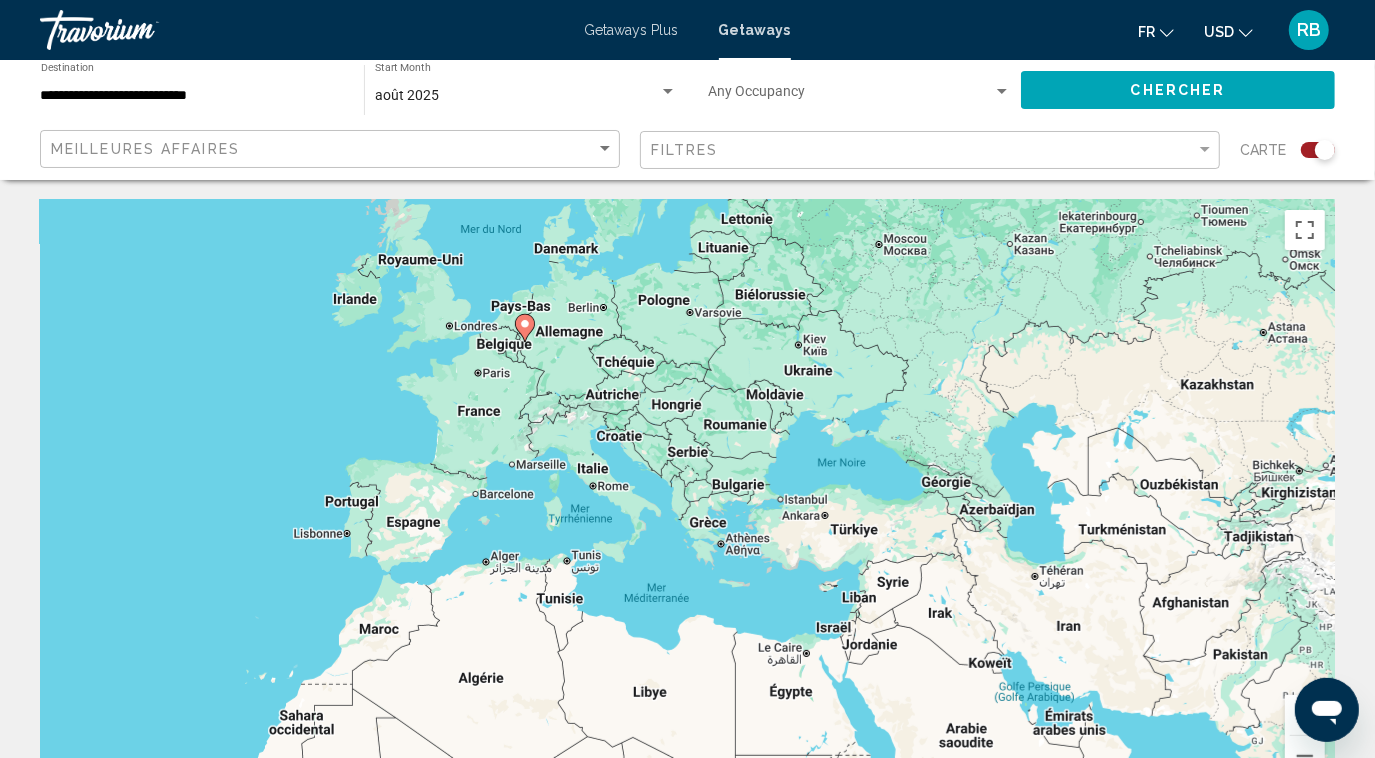 drag, startPoint x: 1080, startPoint y: 493, endPoint x: 497, endPoint y: 646, distance: 602.74207 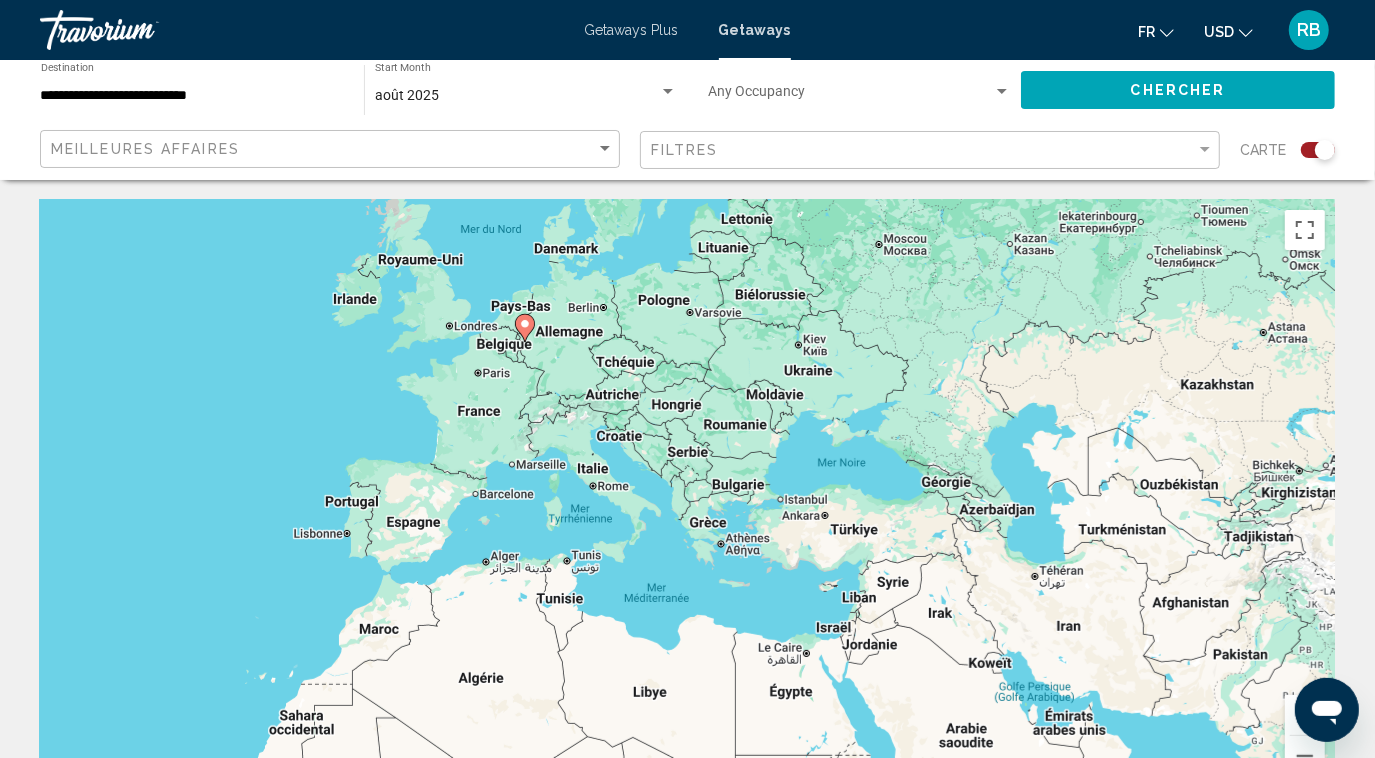 click on "**********" at bounding box center (192, 96) 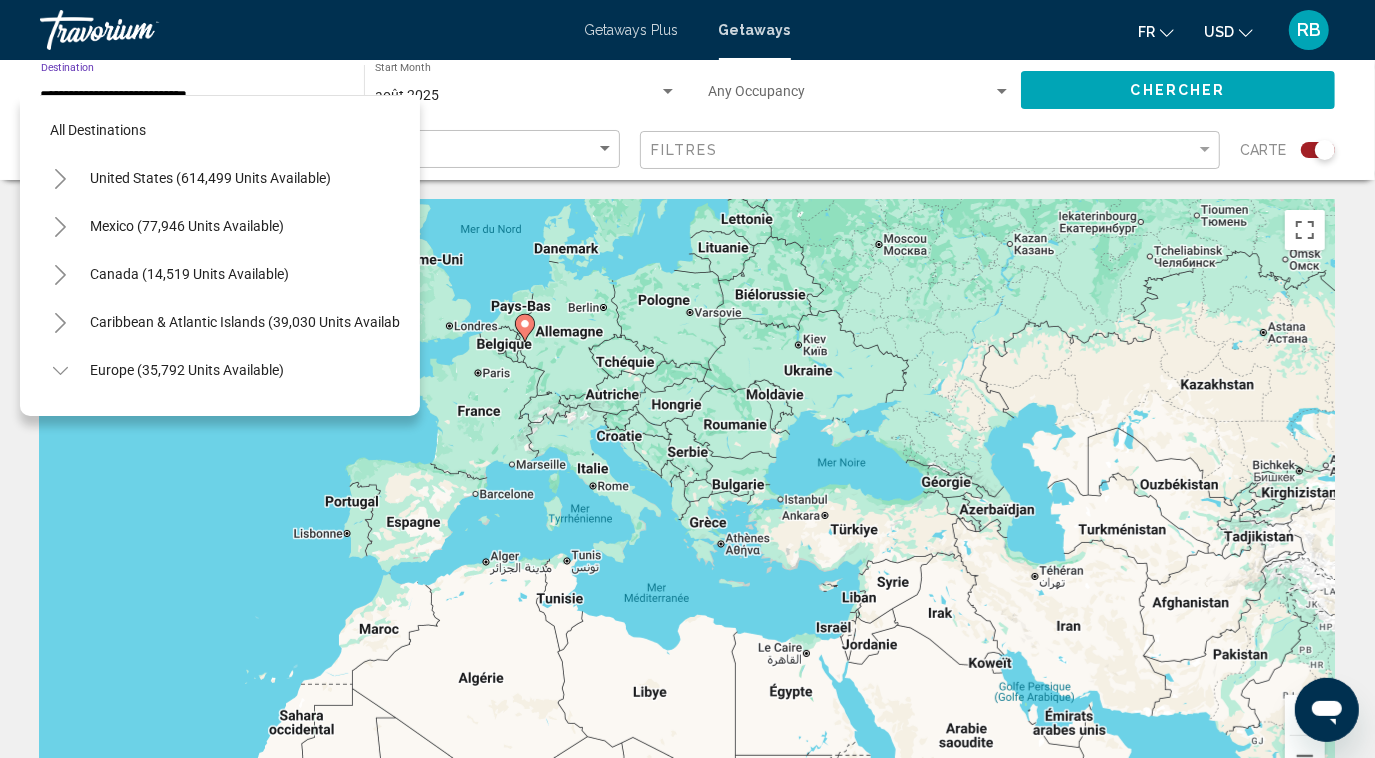 scroll, scrollTop: 509, scrollLeft: 0, axis: vertical 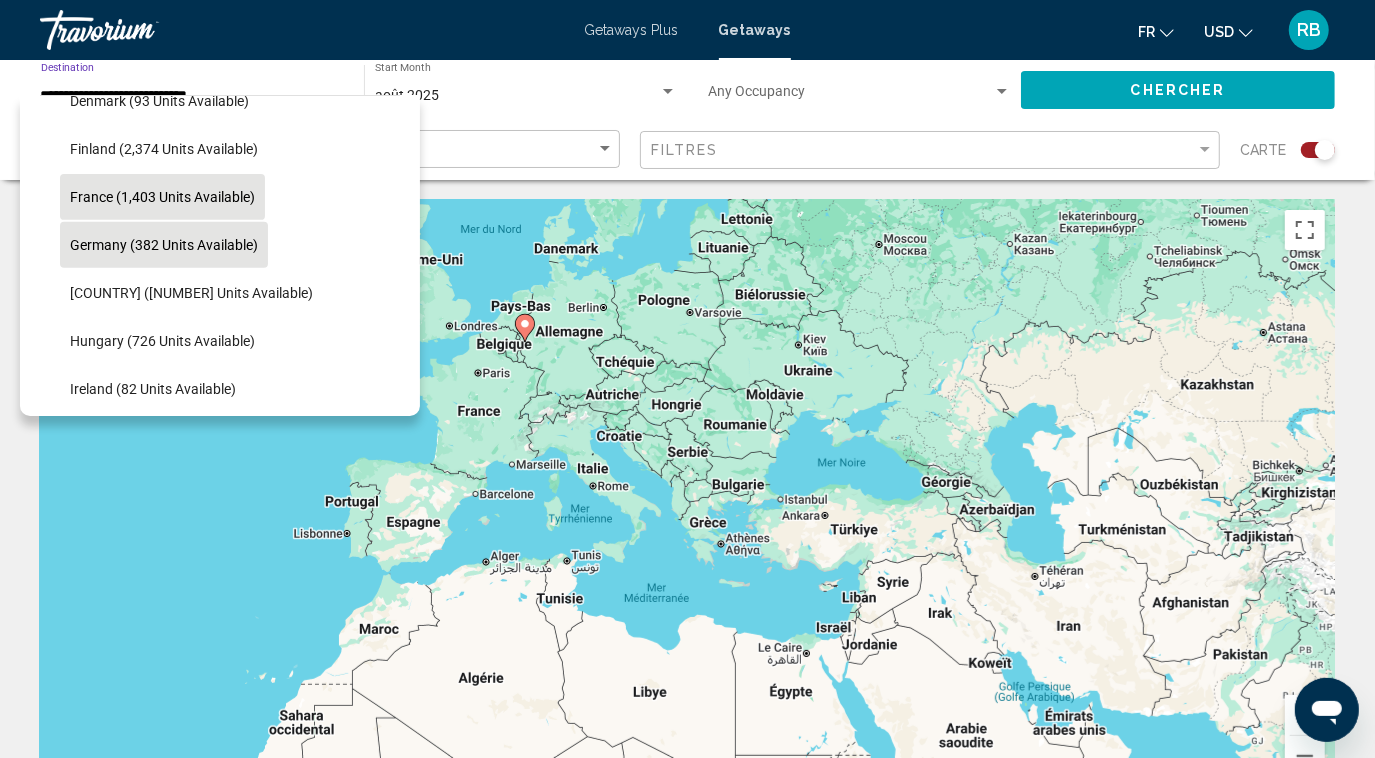 click on "France (1,403 units available)" 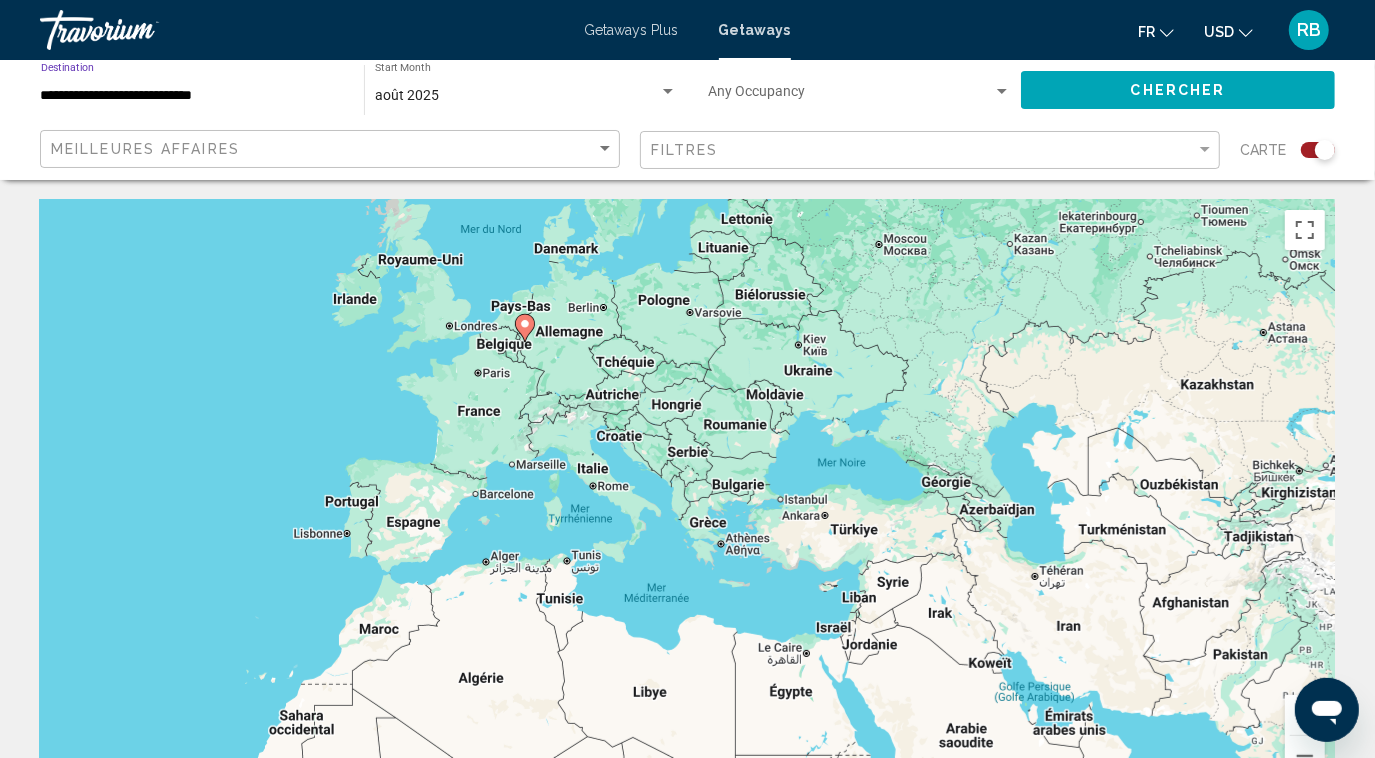 click on "Chercher" 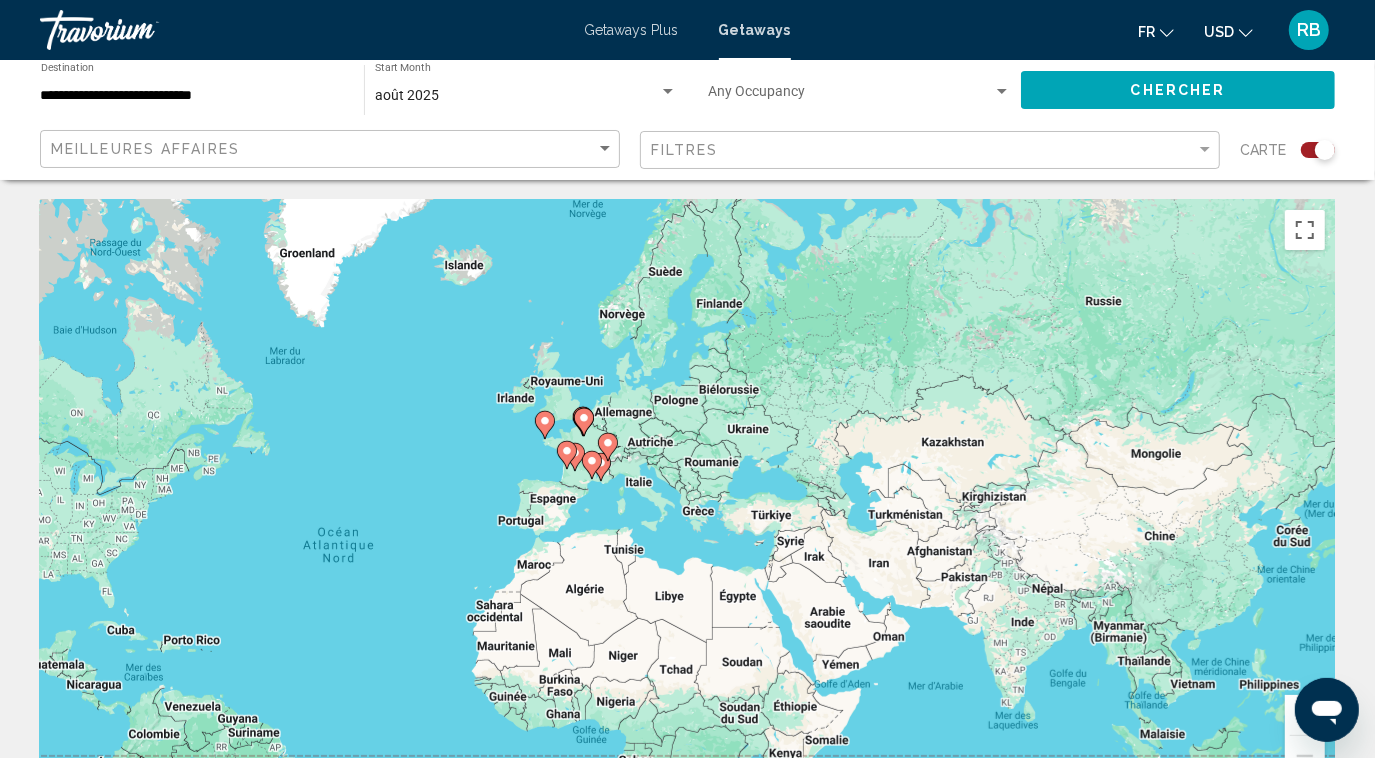 click at bounding box center [1305, 715] 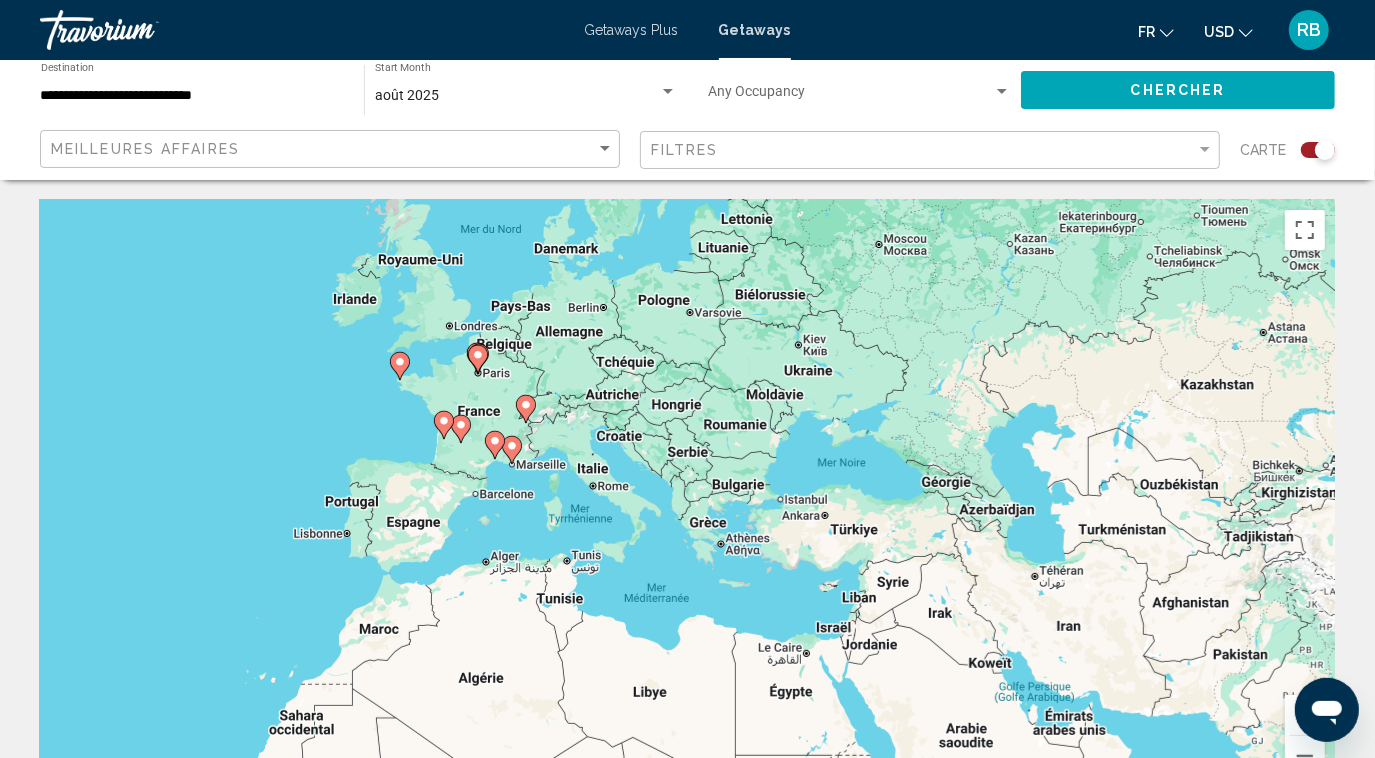 click at bounding box center [1305, 715] 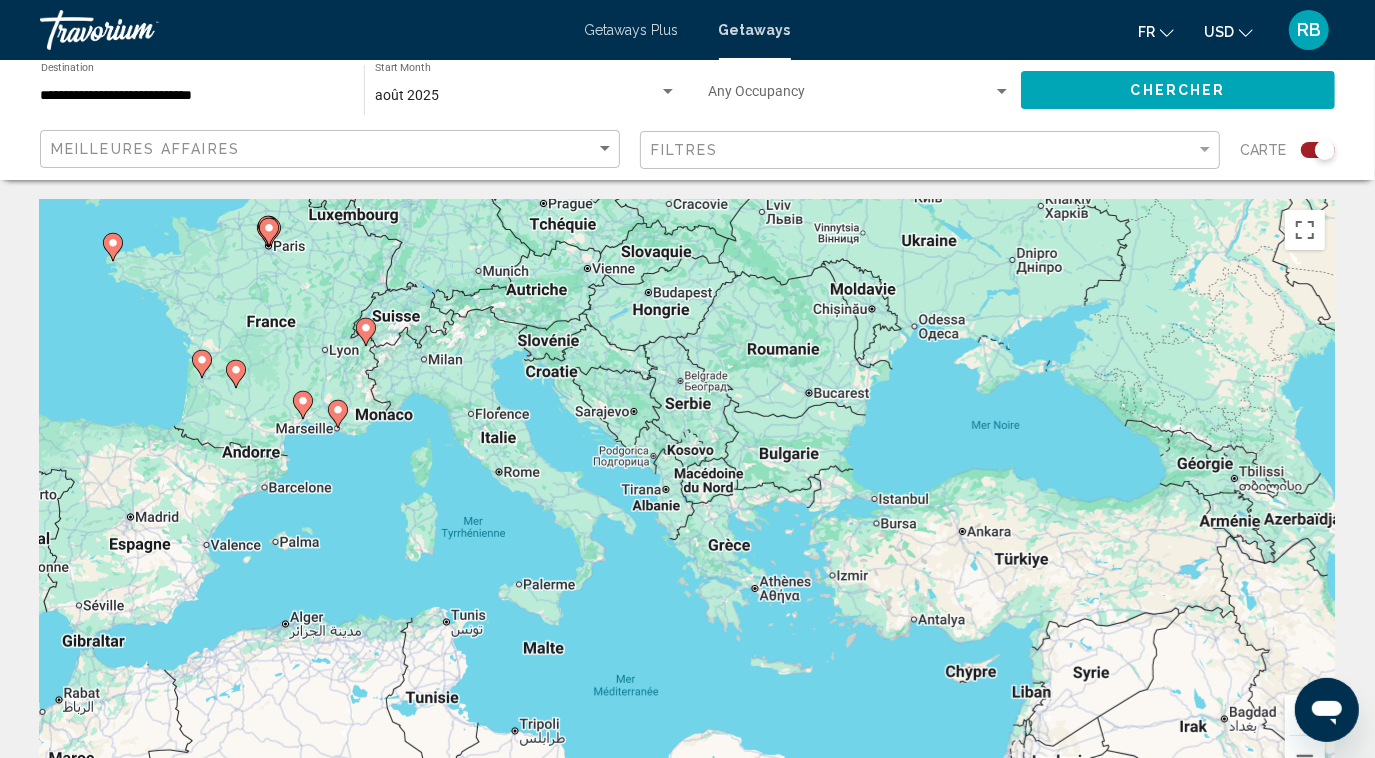 click at bounding box center (1305, 715) 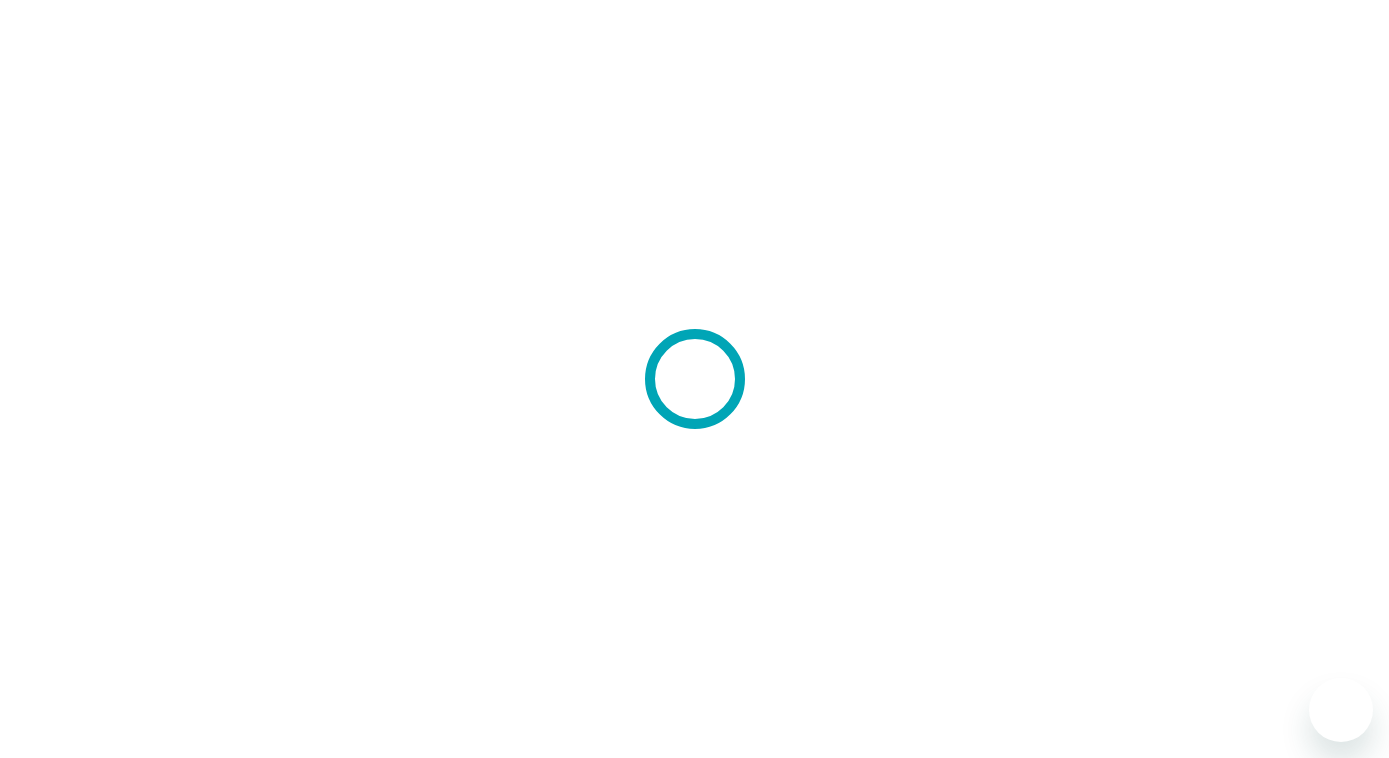 scroll, scrollTop: 0, scrollLeft: 0, axis: both 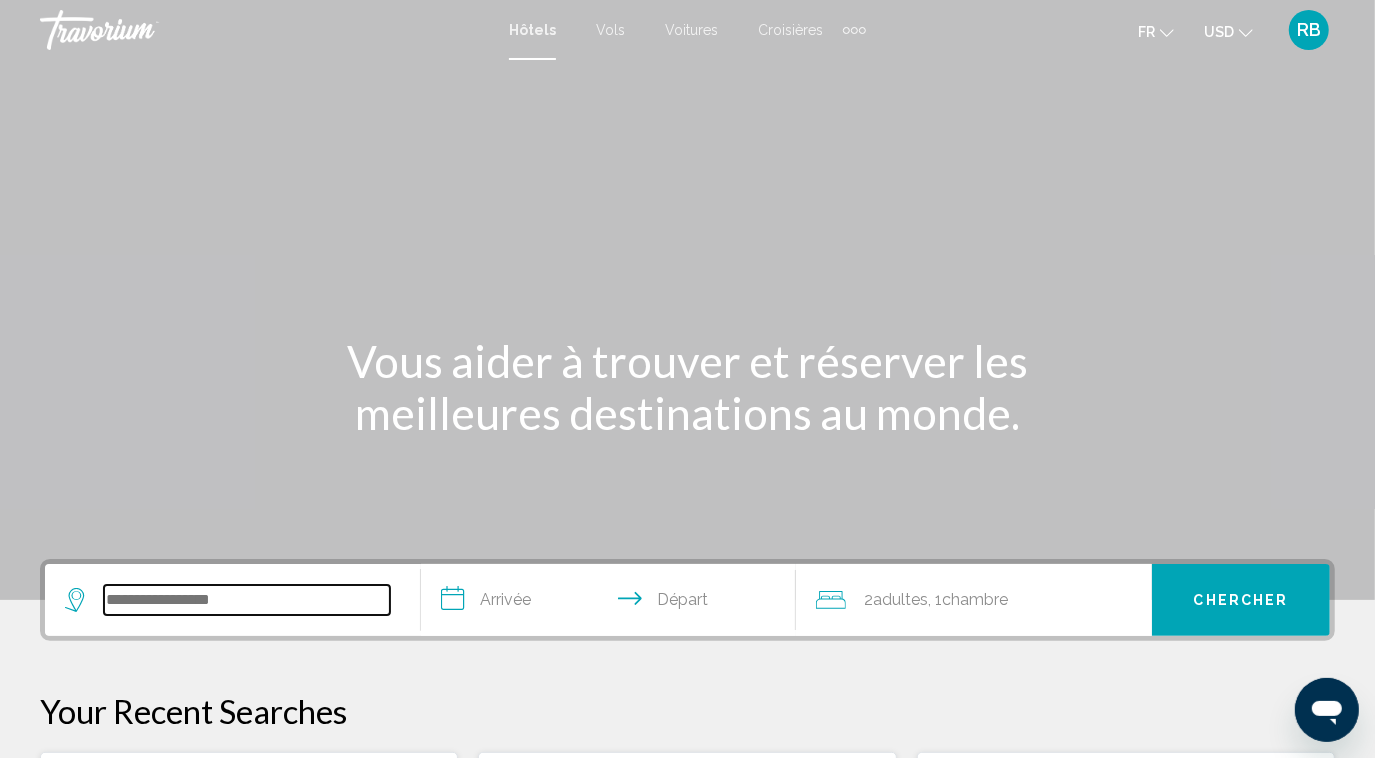 click at bounding box center (247, 600) 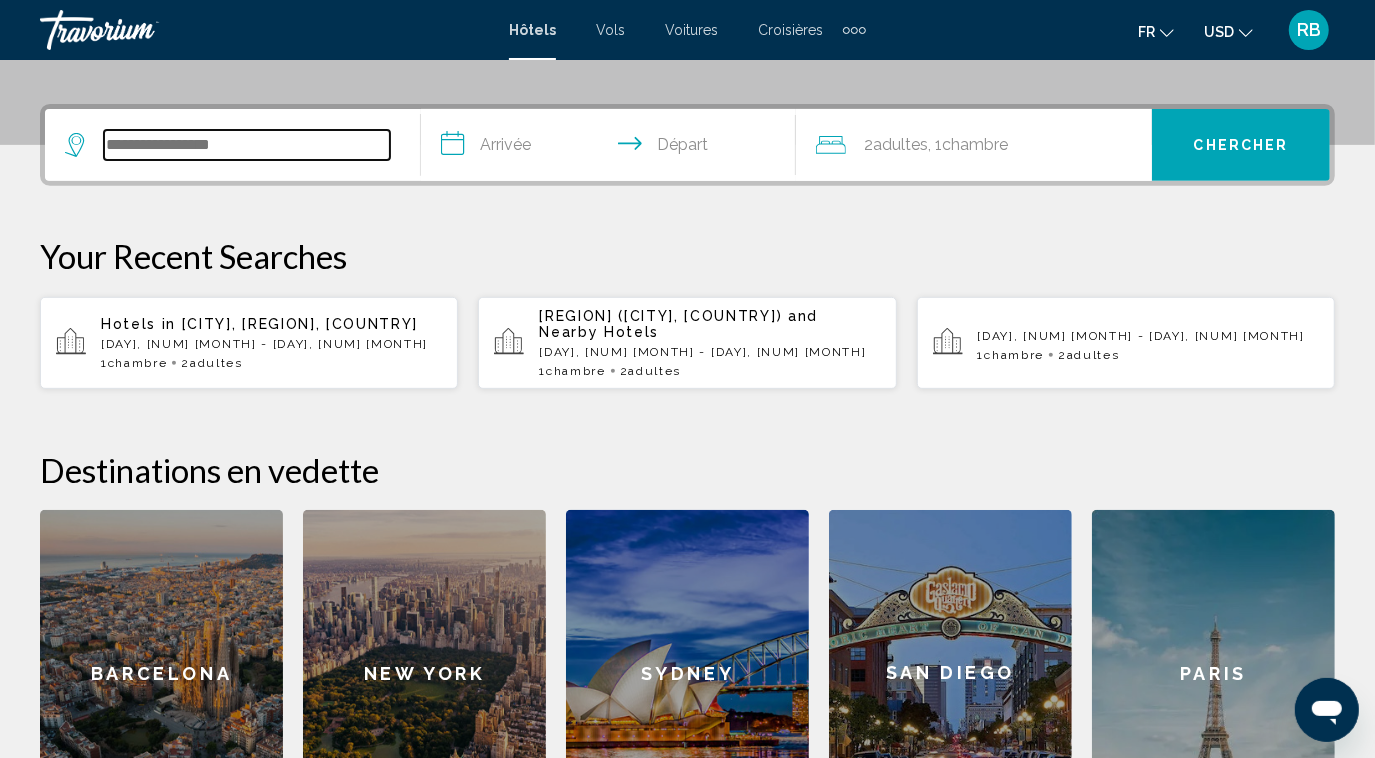 scroll, scrollTop: 493, scrollLeft: 0, axis: vertical 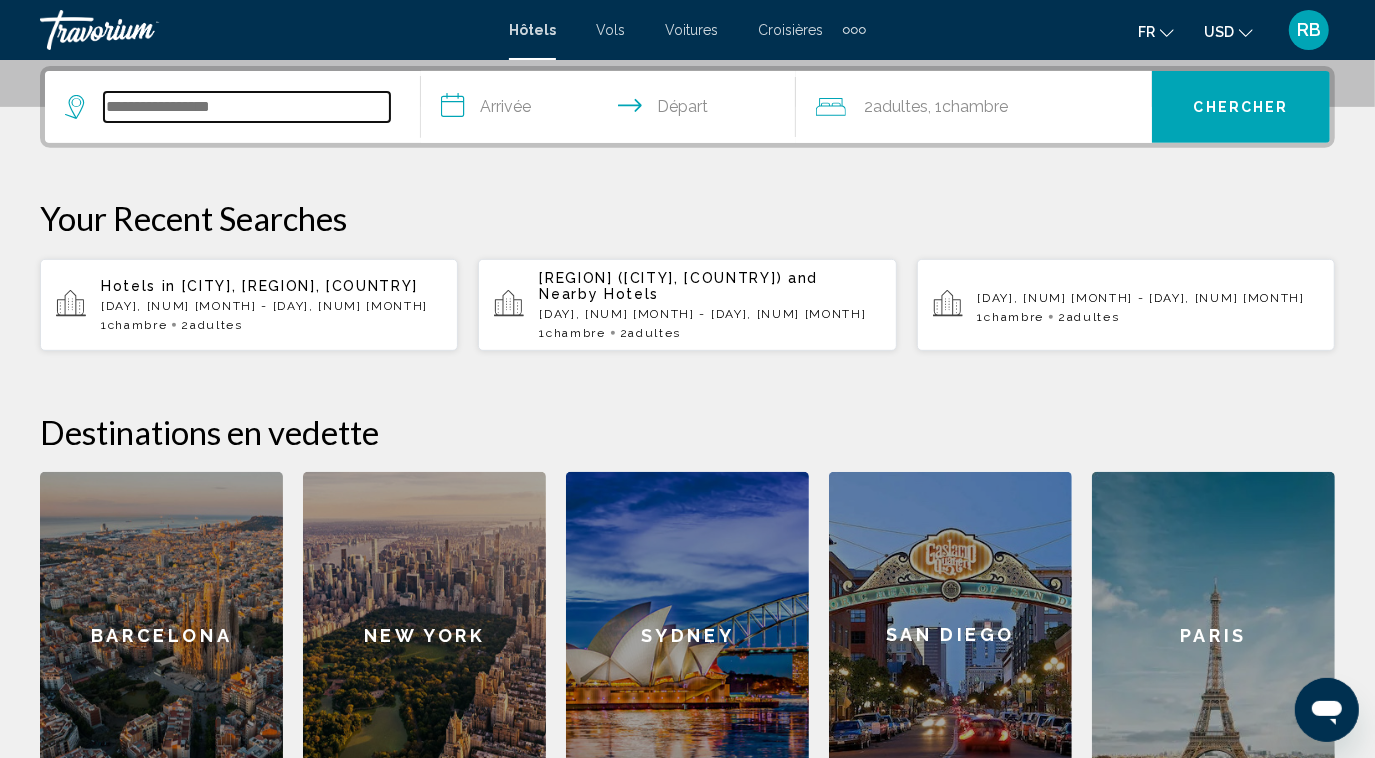click at bounding box center [247, 107] 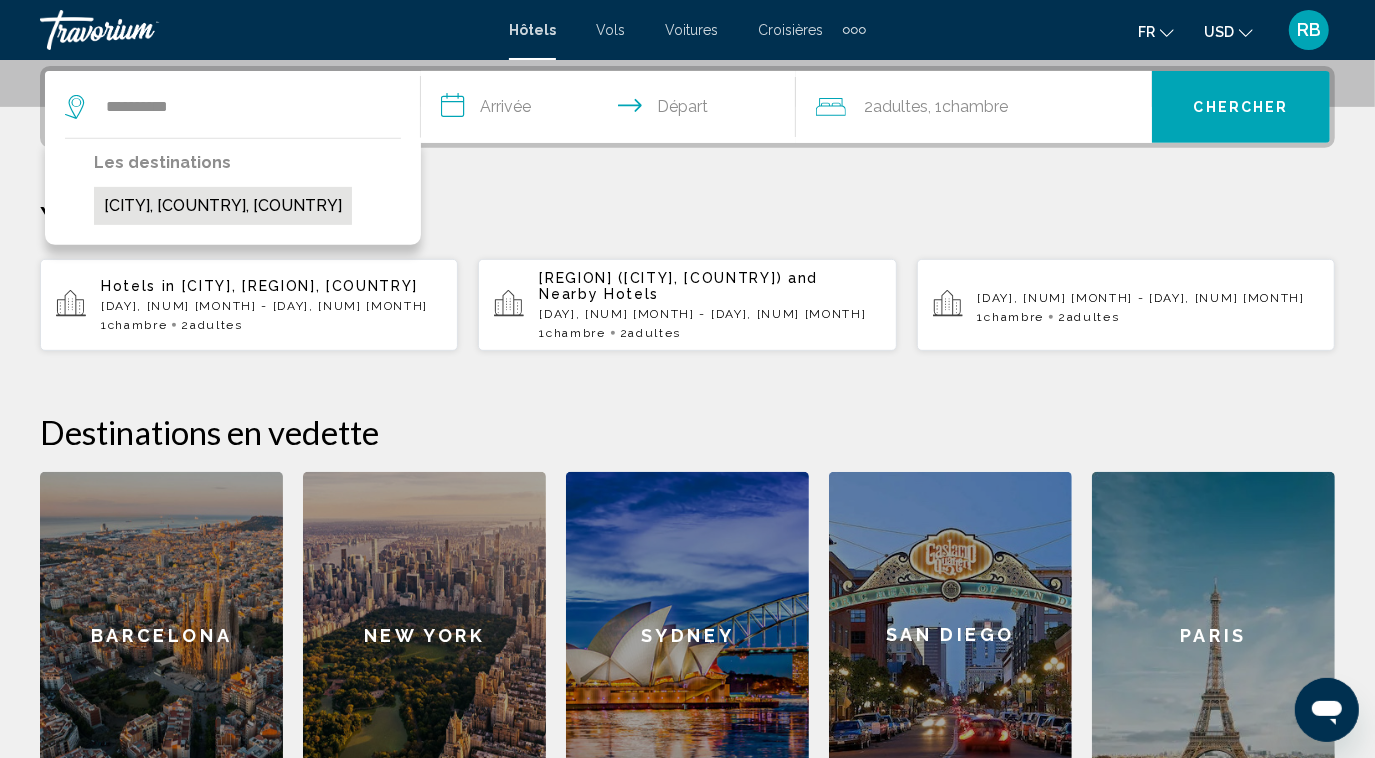 click on "[CITY], [COUNTRY], [COUNTRY]" at bounding box center [223, 206] 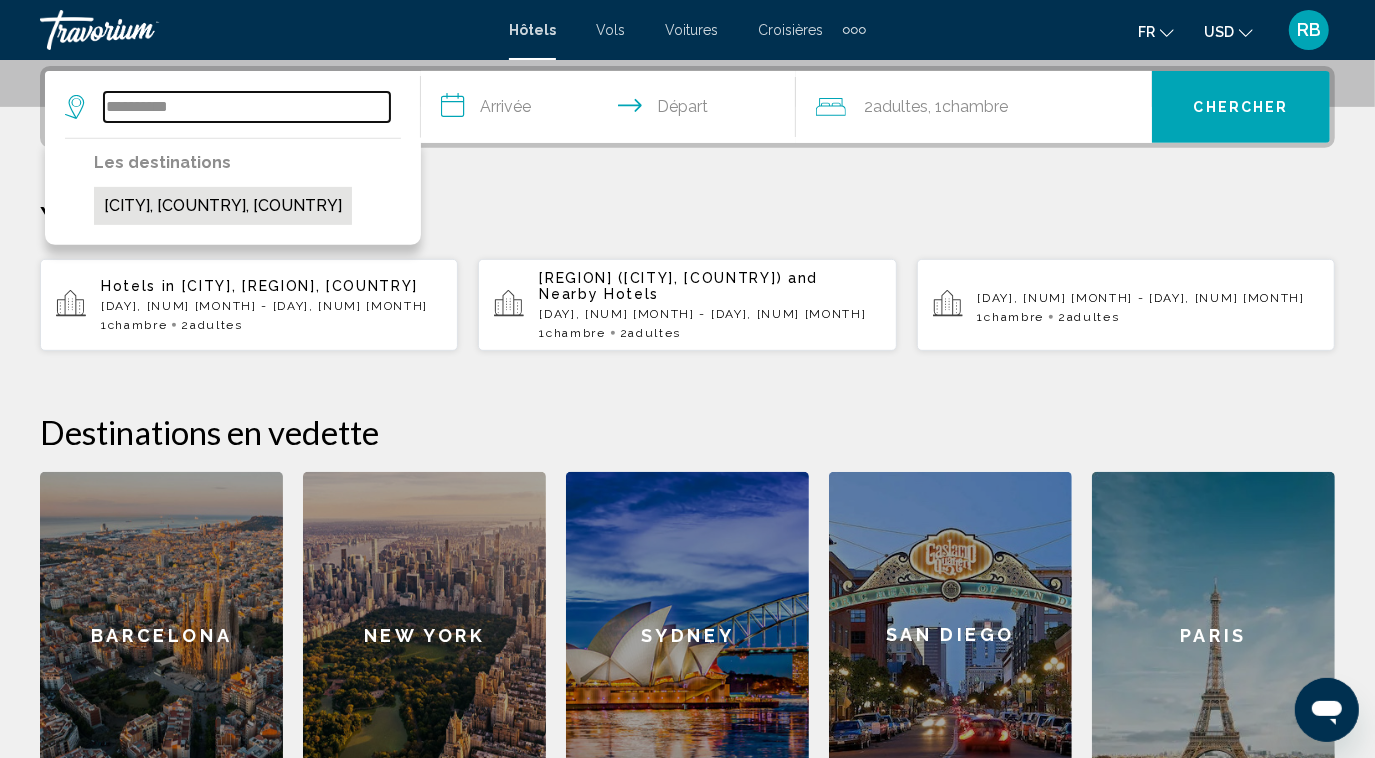 type on "**********" 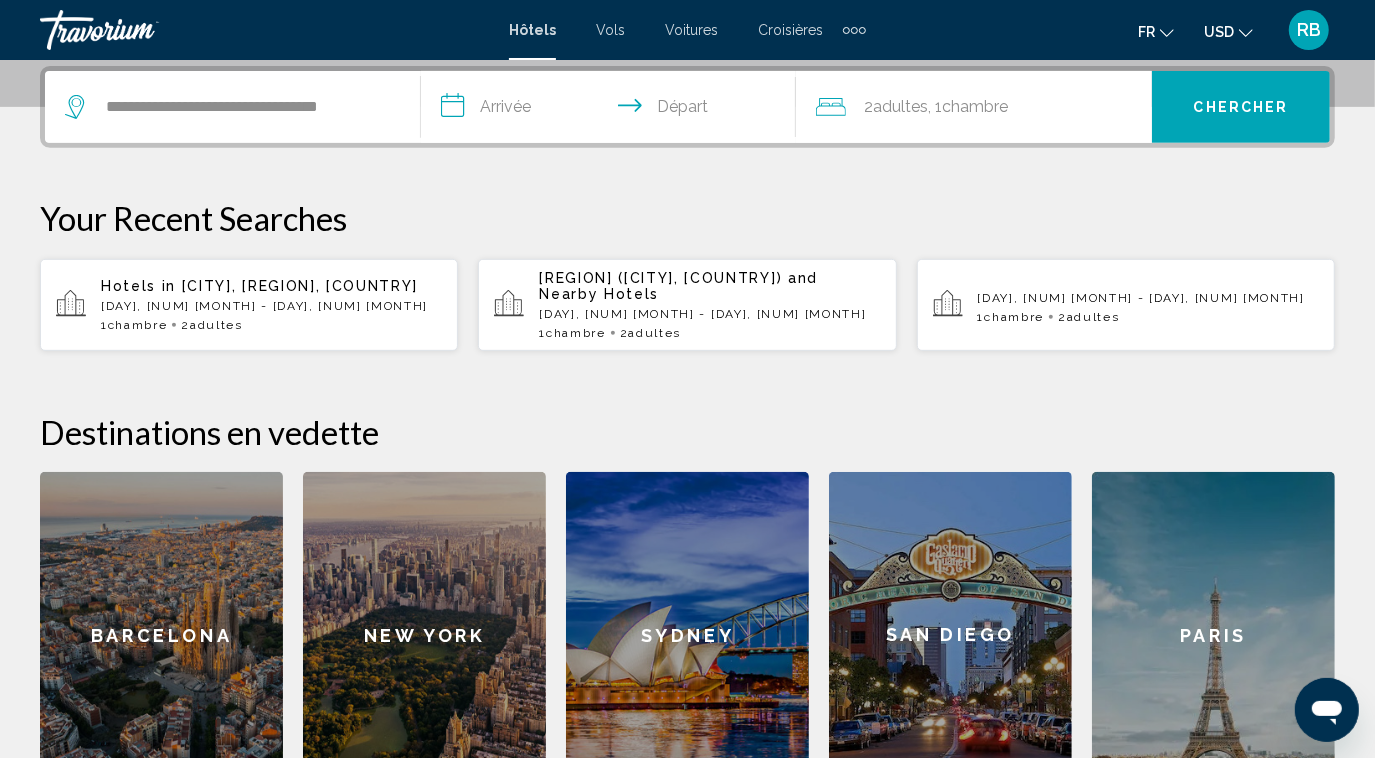 click on "**********" at bounding box center (613, 110) 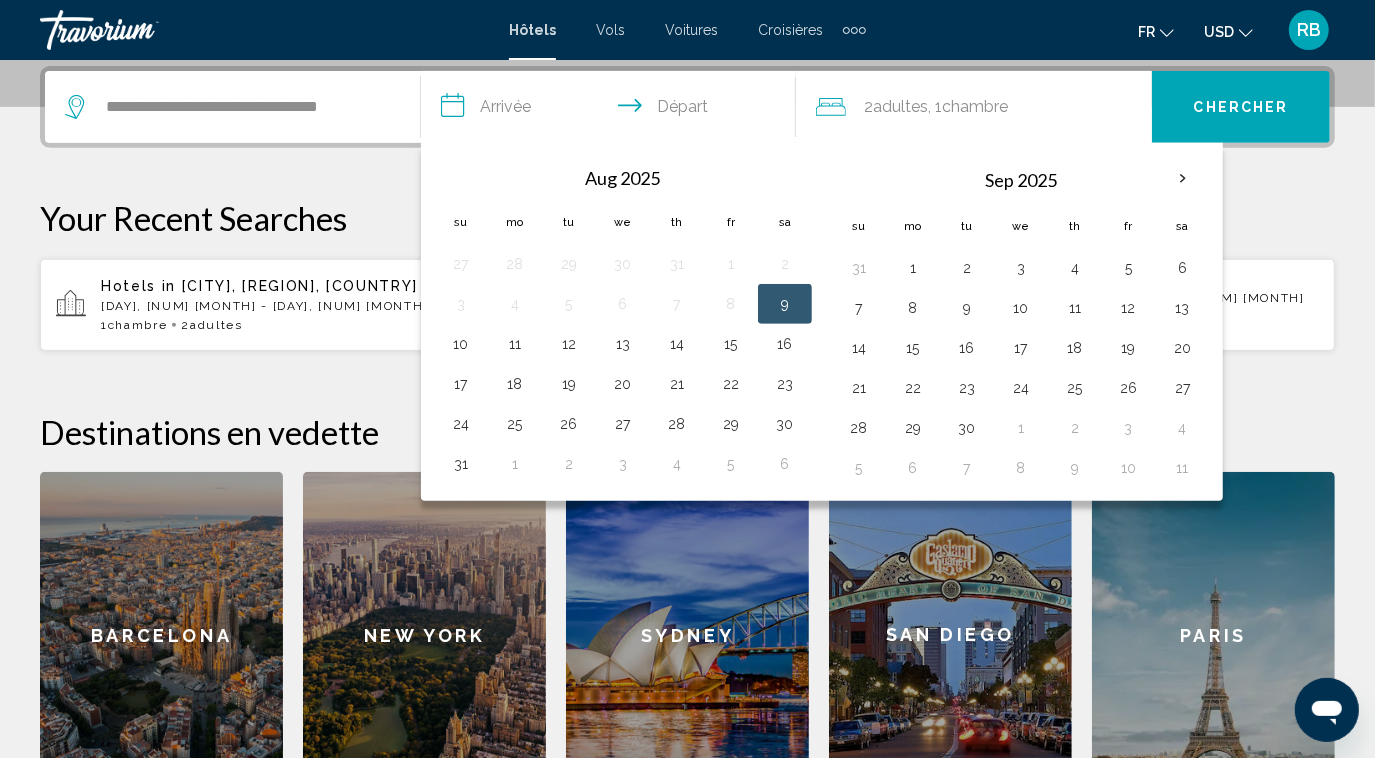 click on "9" at bounding box center [785, 304] 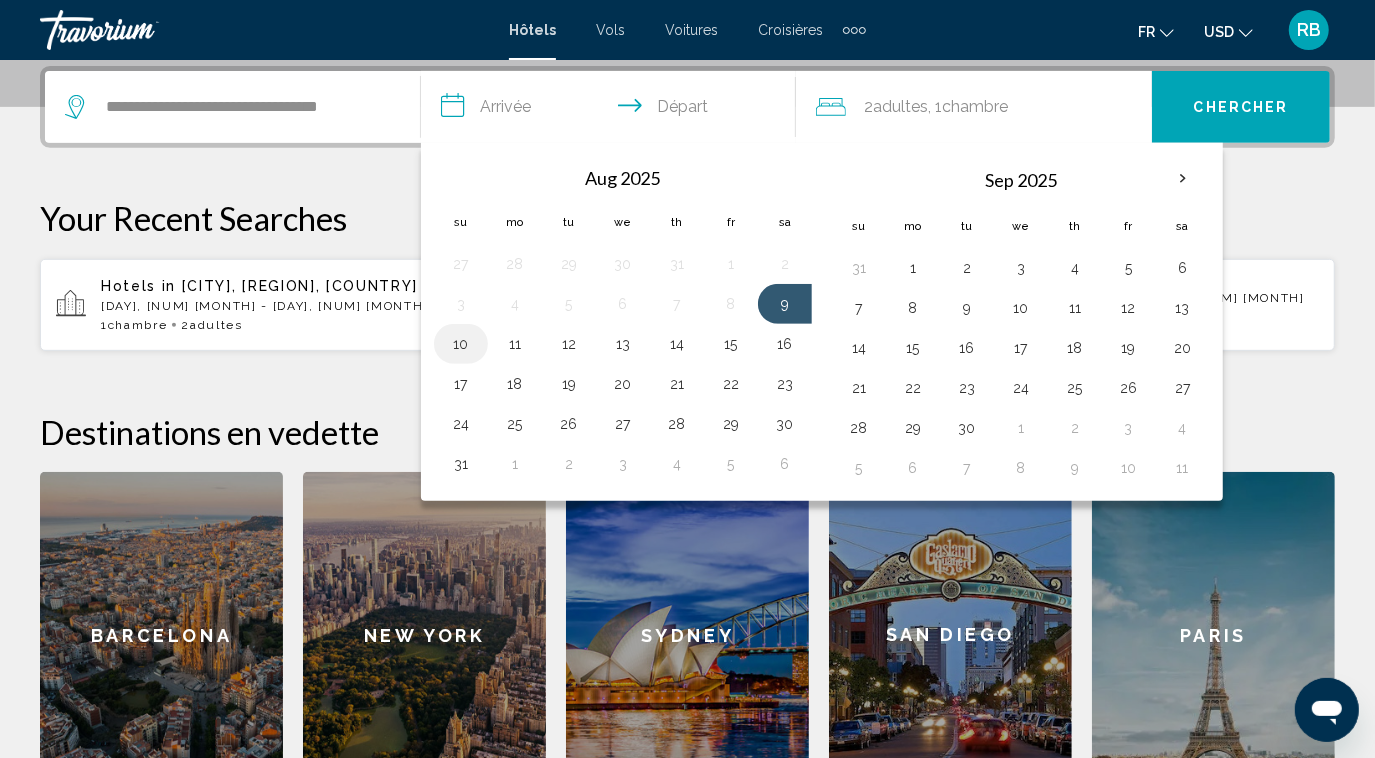 click on "10" at bounding box center [461, 344] 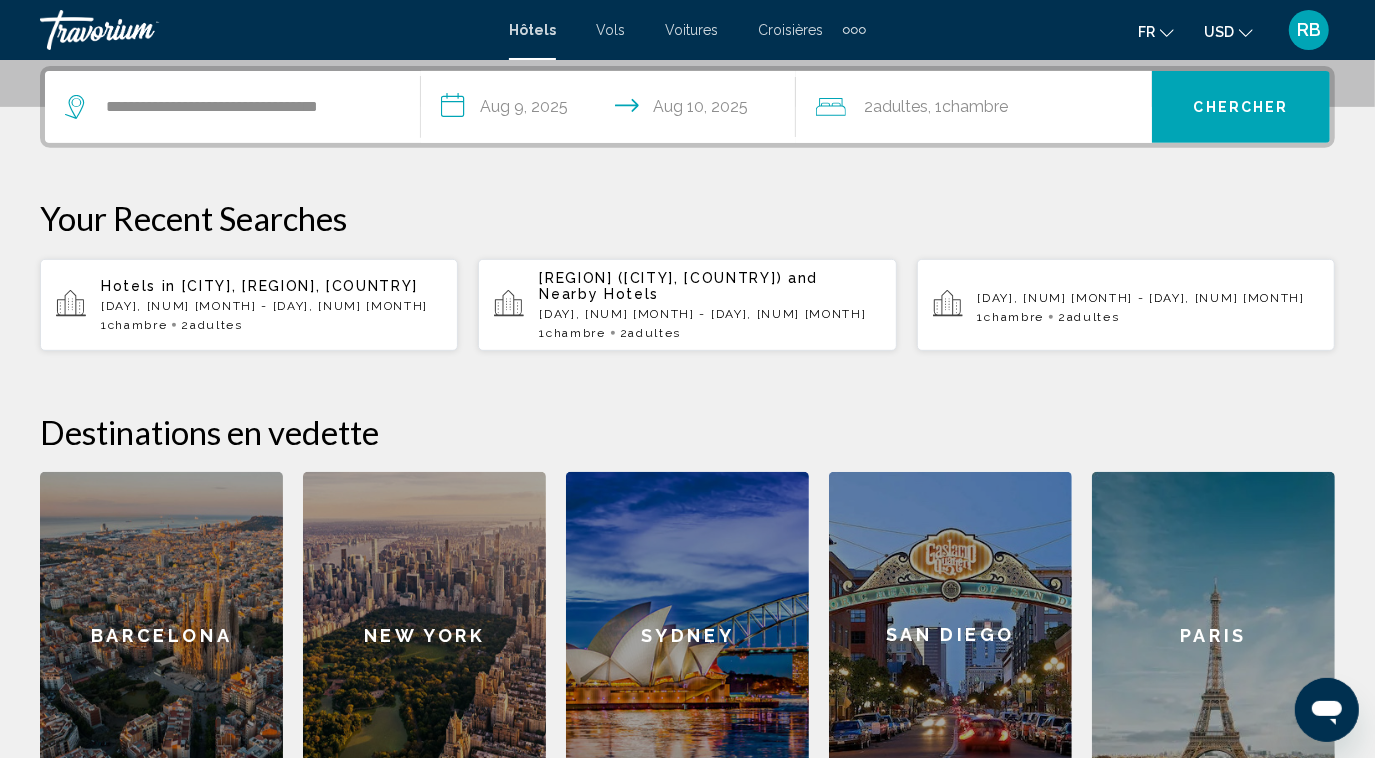click on "Chercher" at bounding box center (1241, 107) 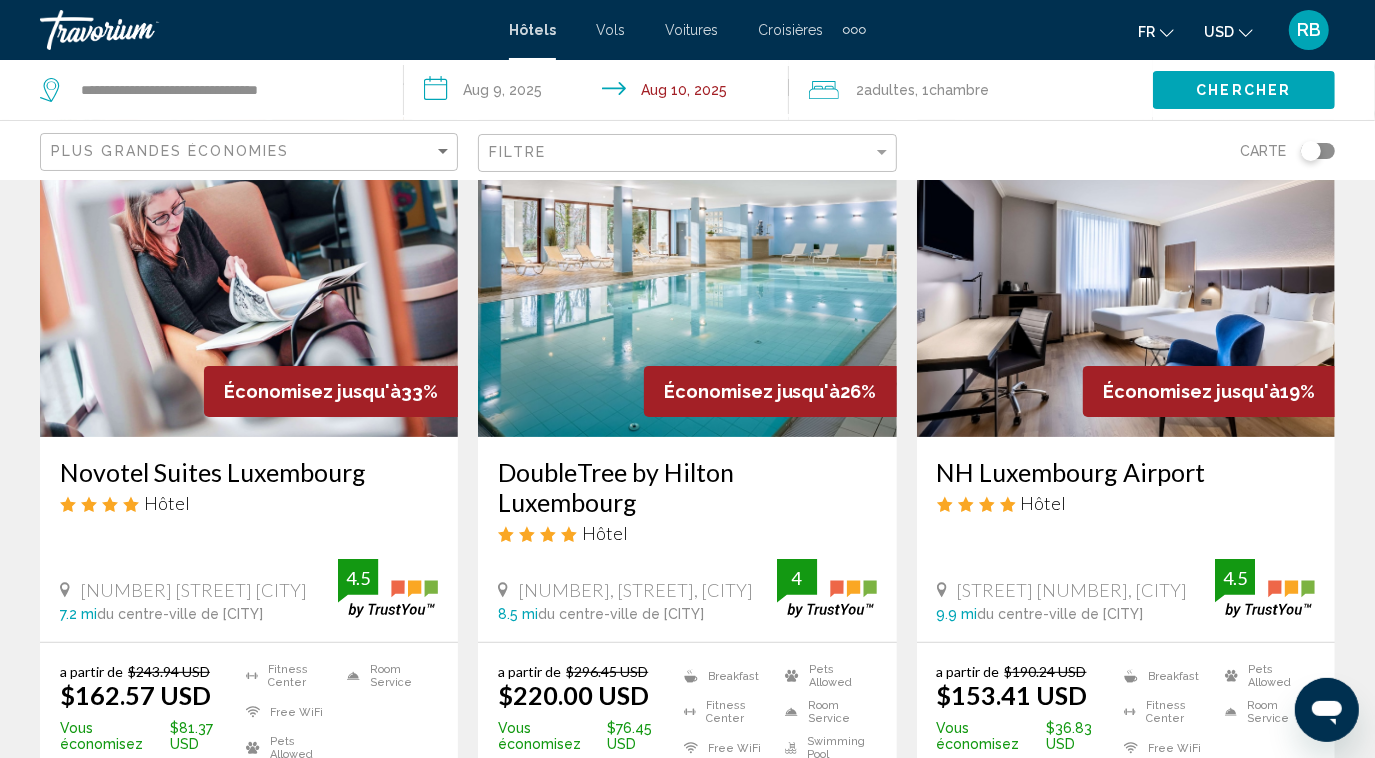 scroll, scrollTop: 0, scrollLeft: 0, axis: both 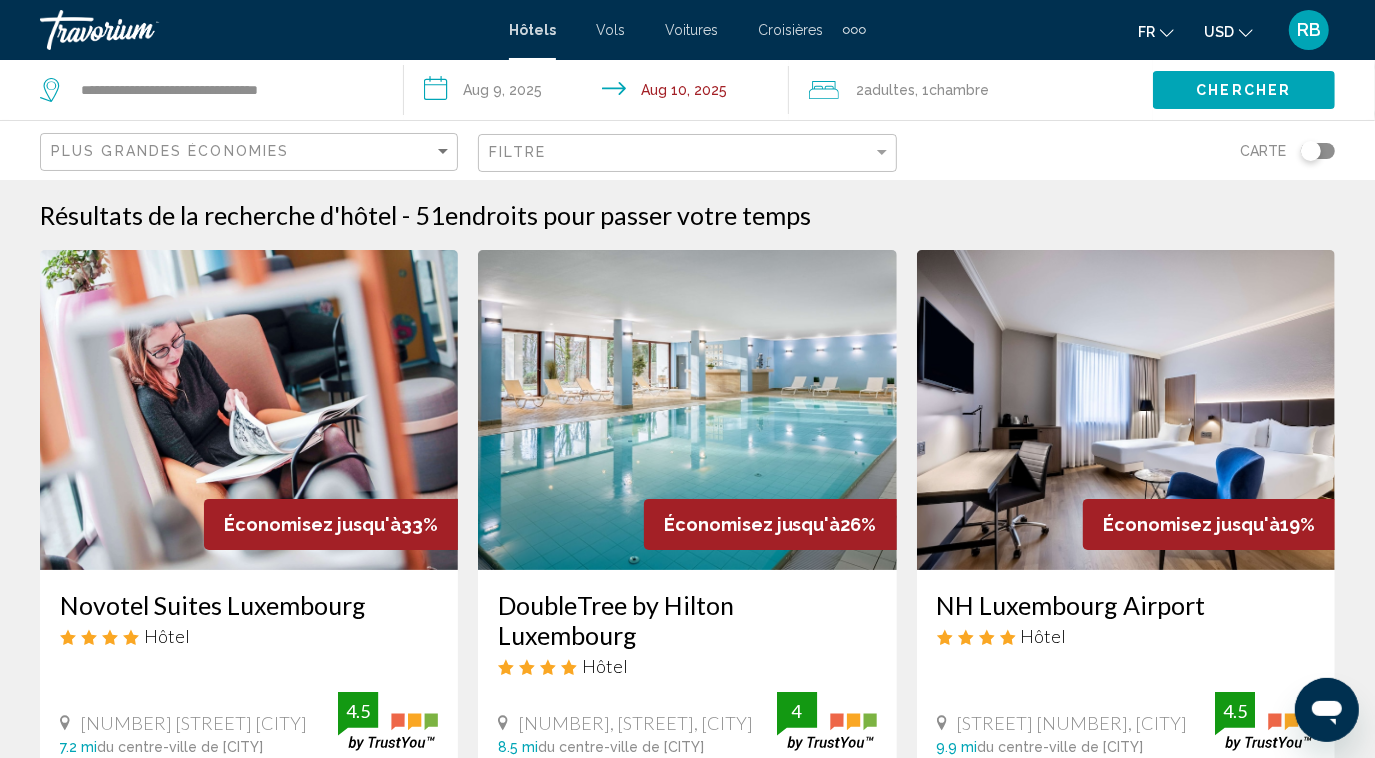 click at bounding box center [854, 30] 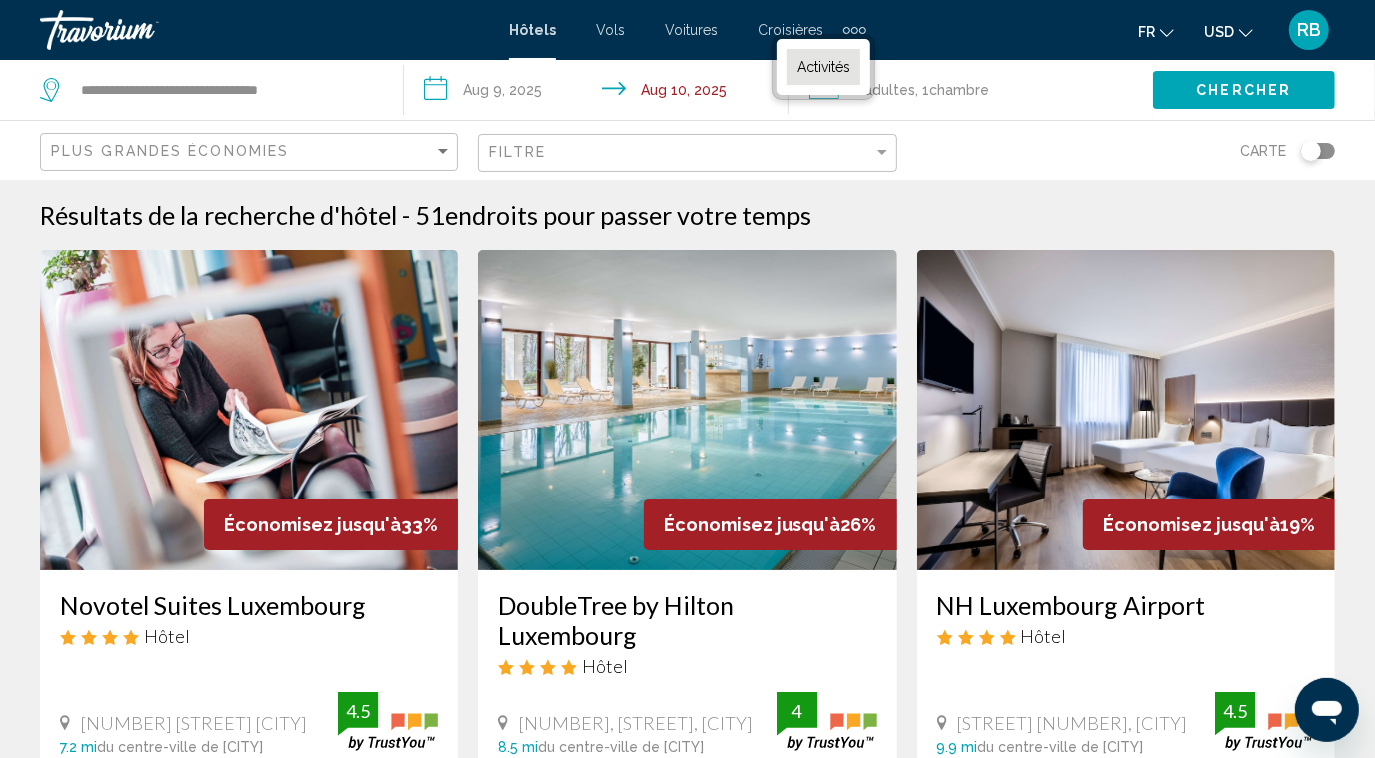 click on "Activités" at bounding box center (823, 67) 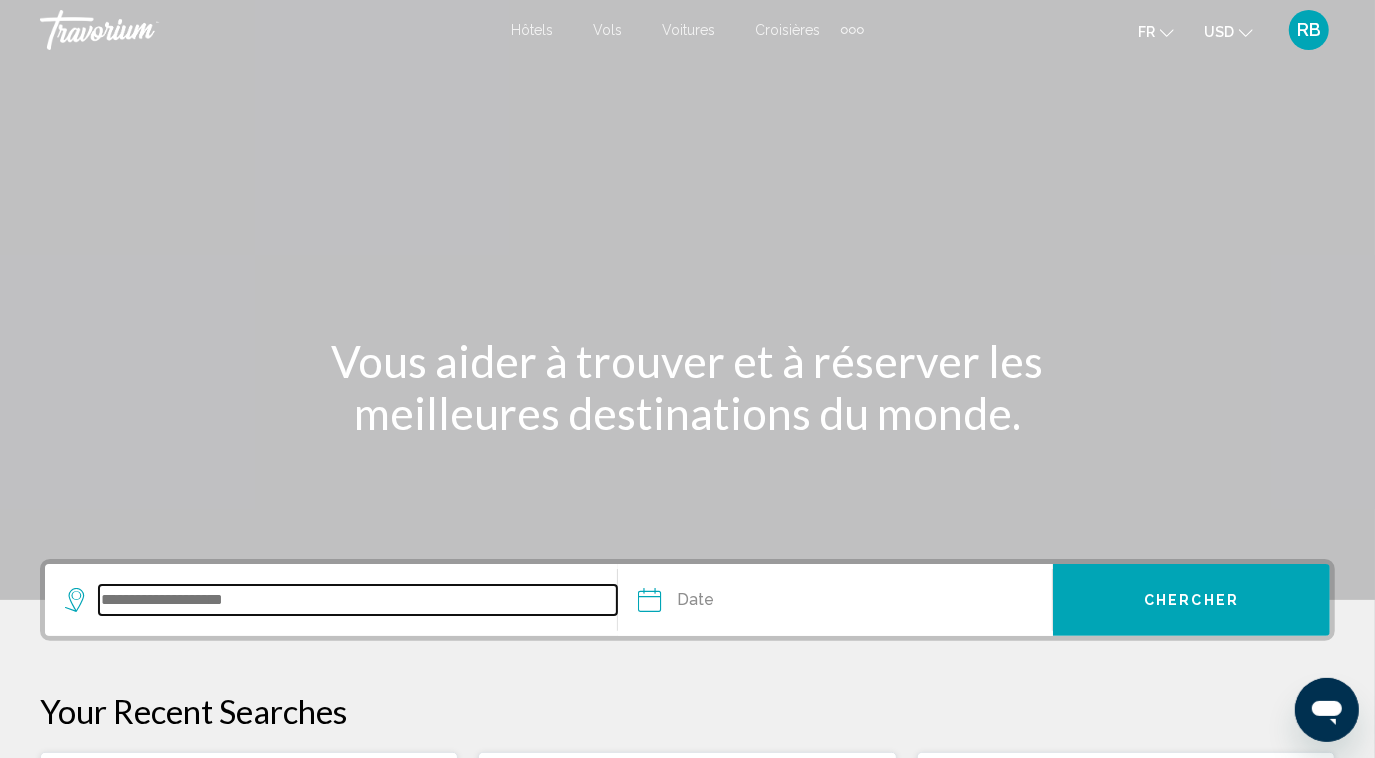 click at bounding box center (358, 600) 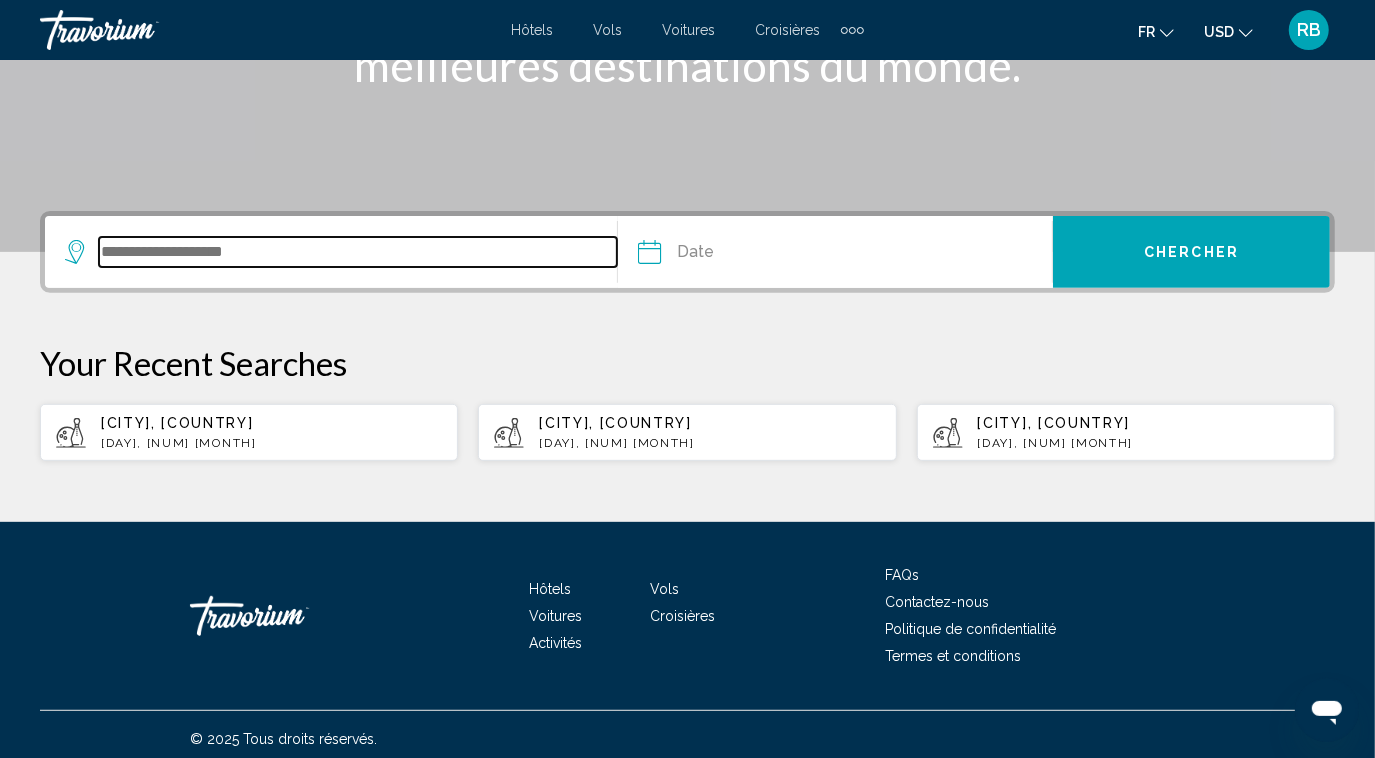 scroll, scrollTop: 354, scrollLeft: 0, axis: vertical 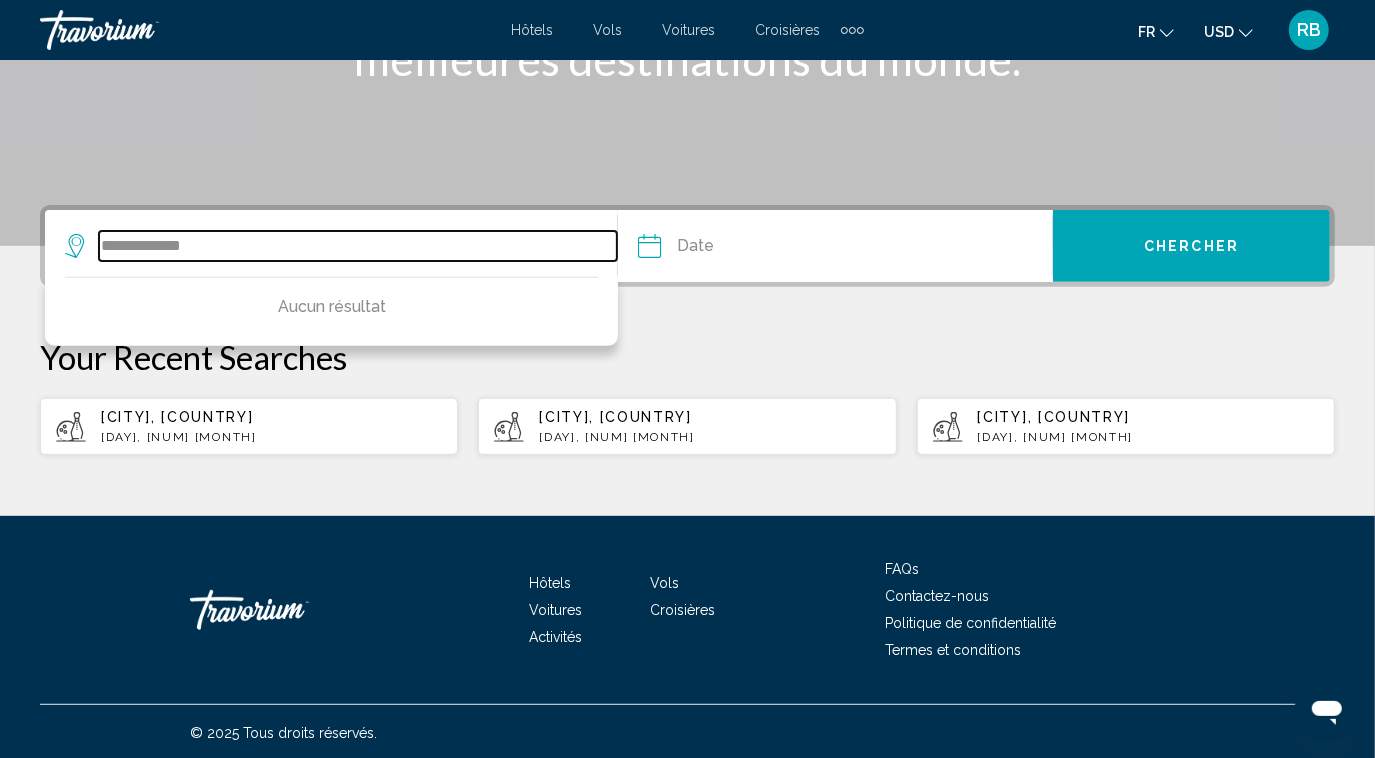 drag, startPoint x: 149, startPoint y: 245, endPoint x: 41, endPoint y: 245, distance: 108 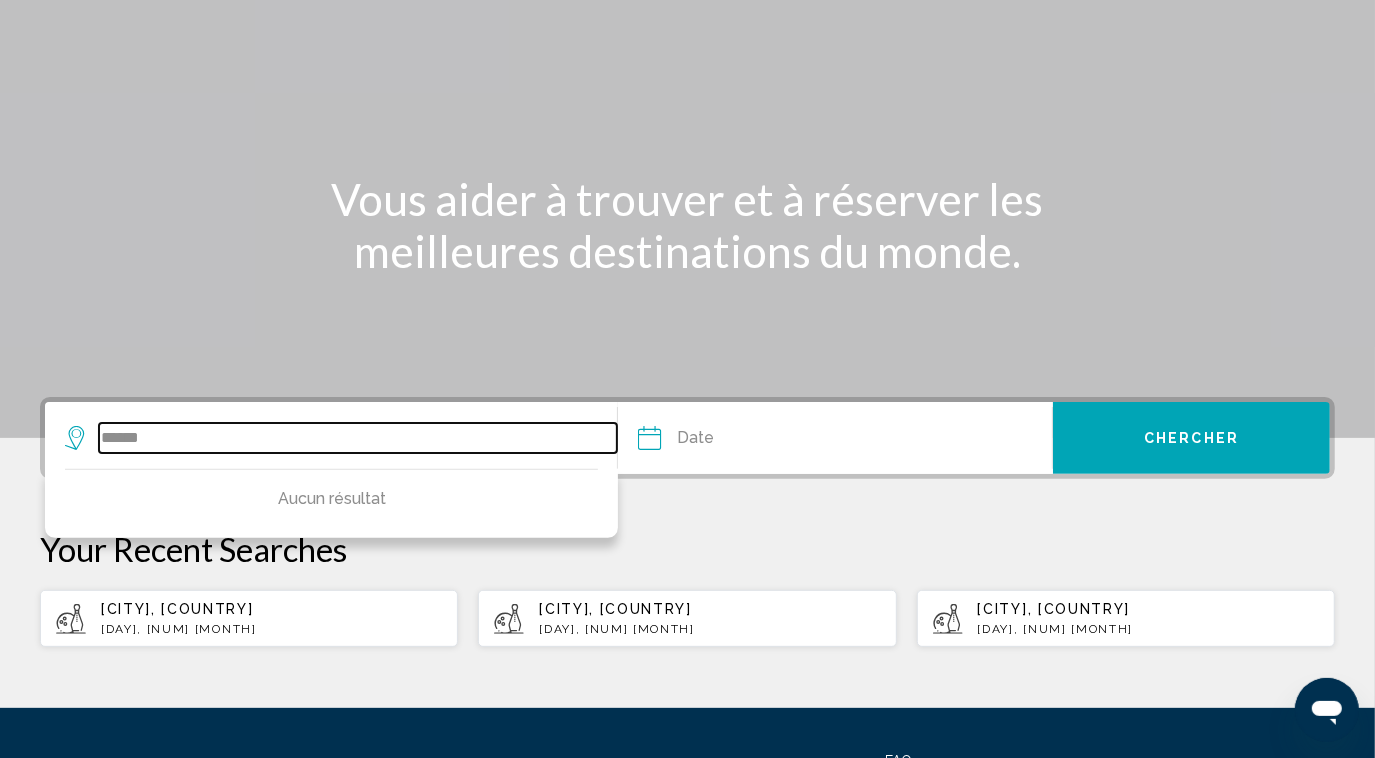 scroll, scrollTop: 0, scrollLeft: 0, axis: both 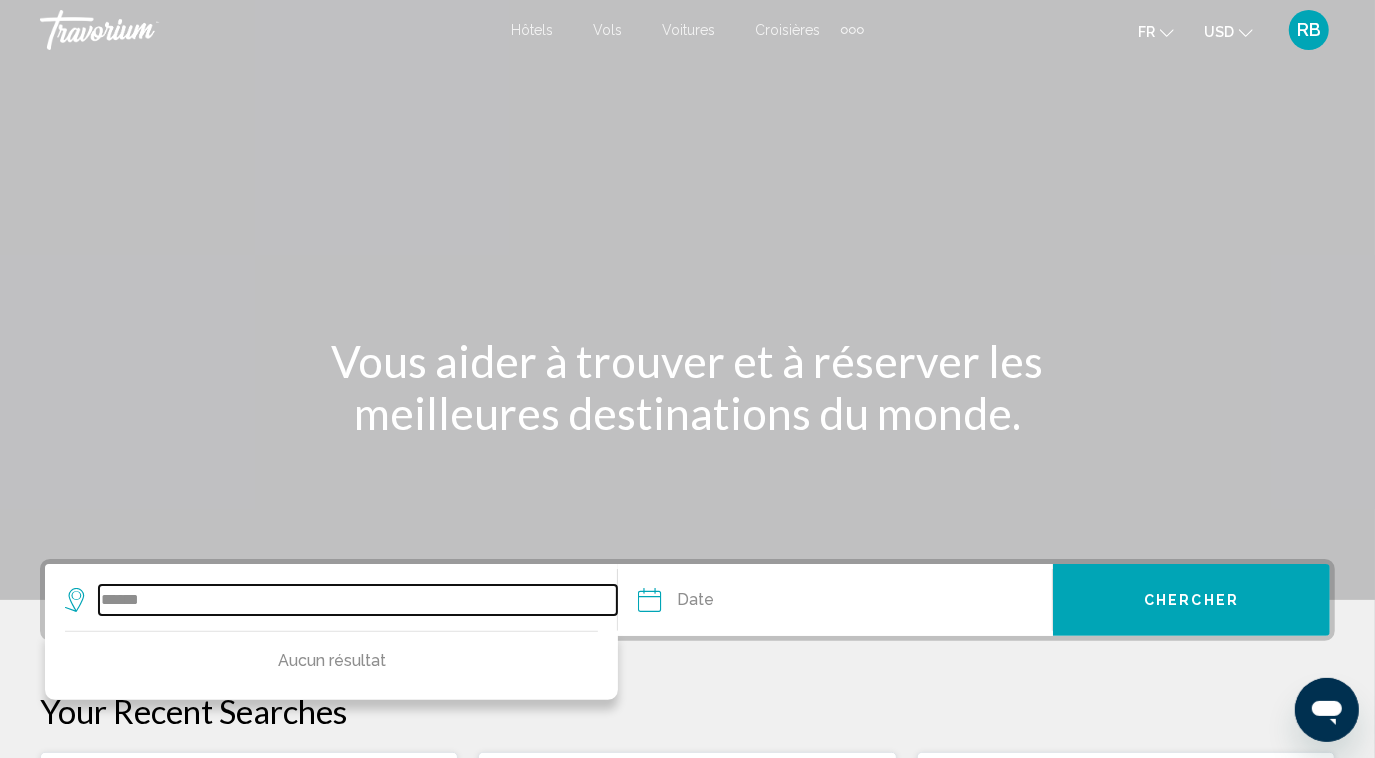 type on "******" 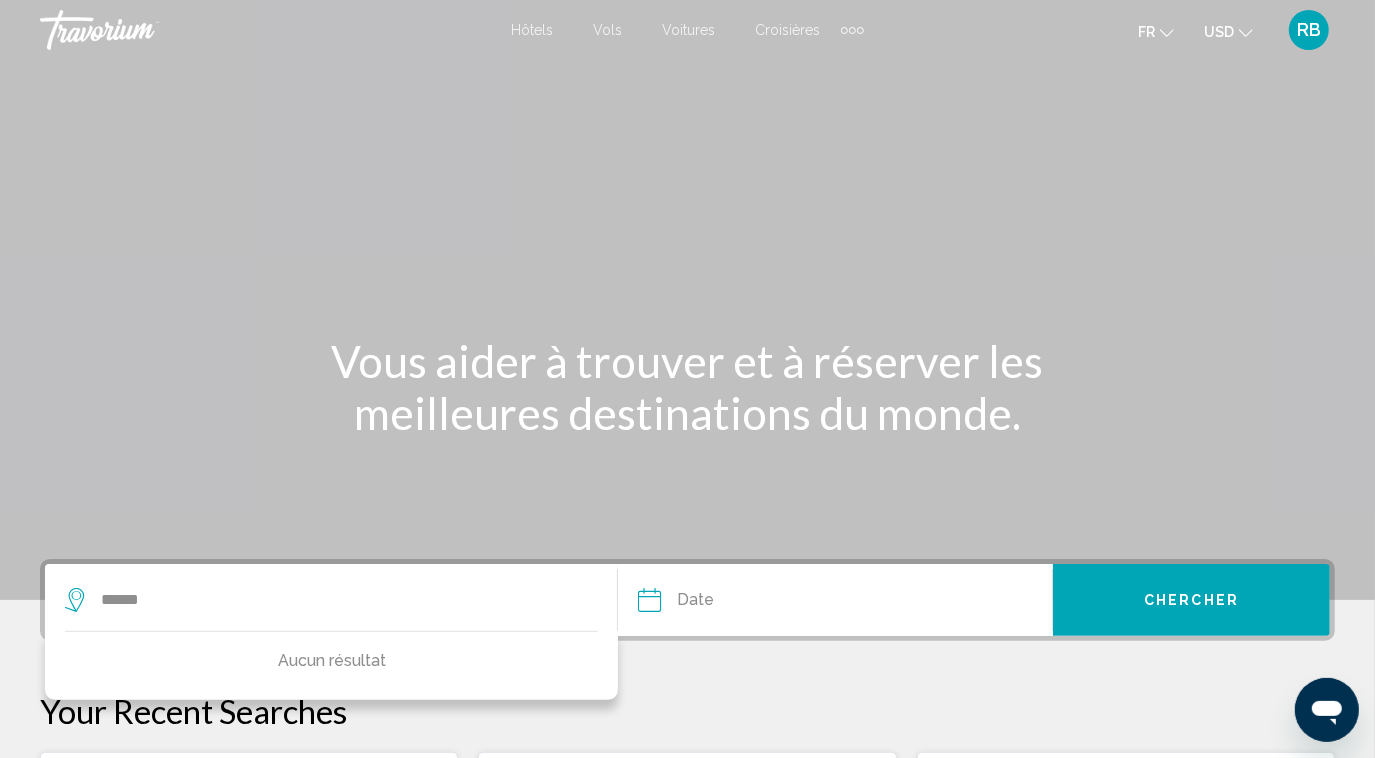 click at bounding box center [140, 30] 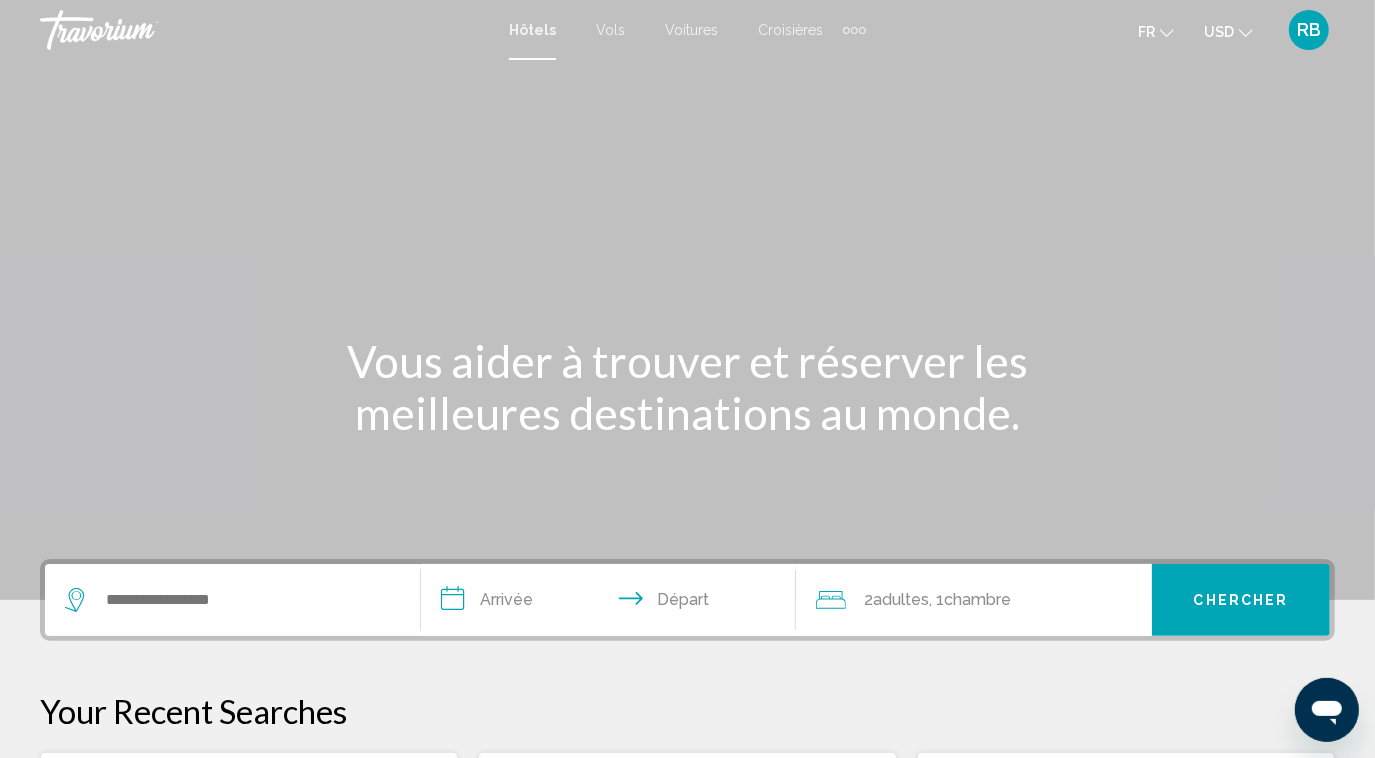 click on "**********" at bounding box center [613, 603] 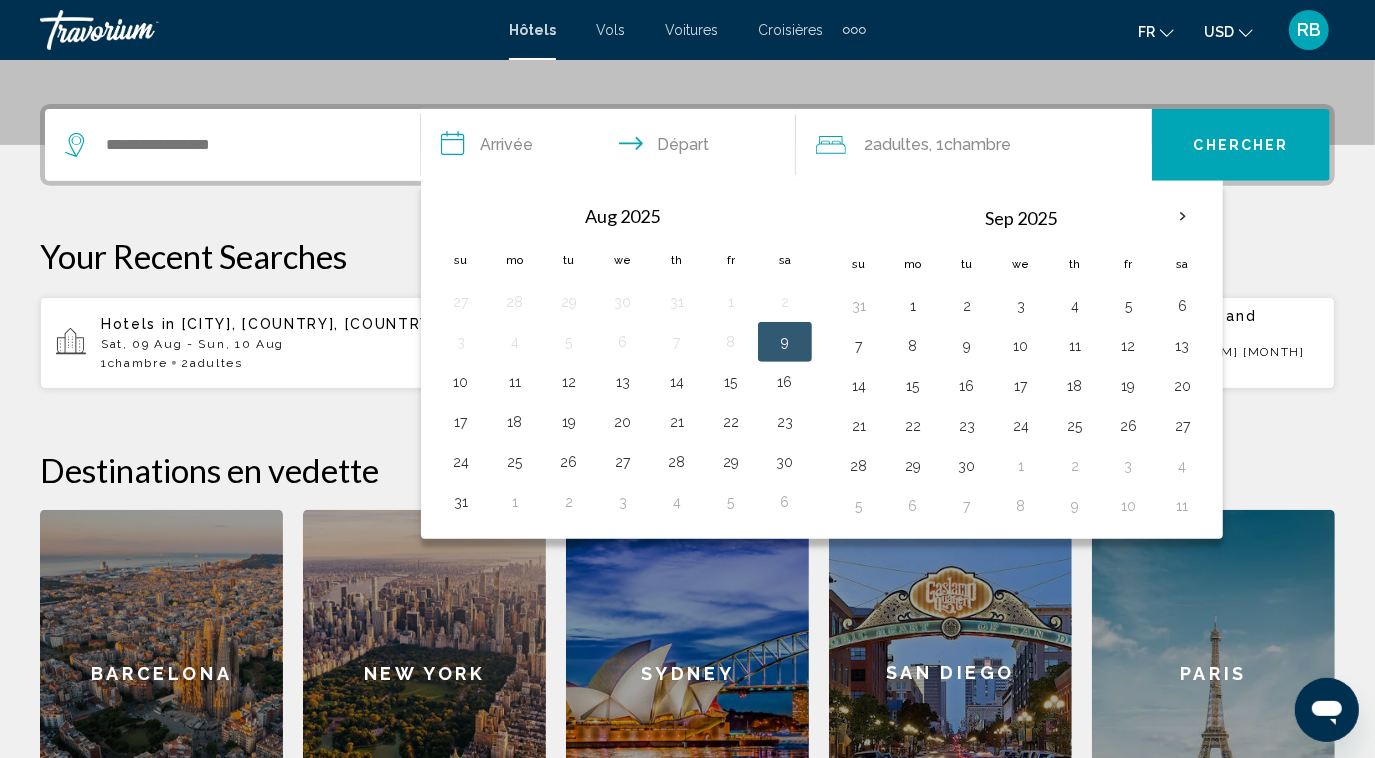 scroll, scrollTop: 493, scrollLeft: 0, axis: vertical 